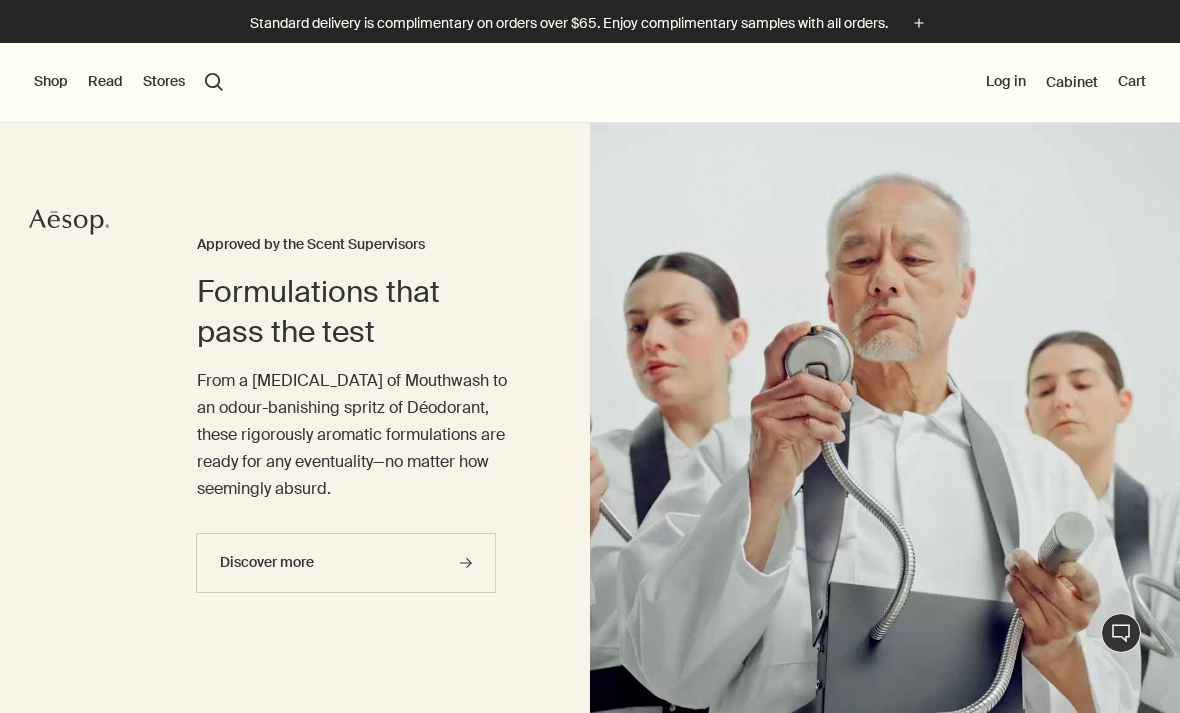 scroll, scrollTop: 0, scrollLeft: 0, axis: both 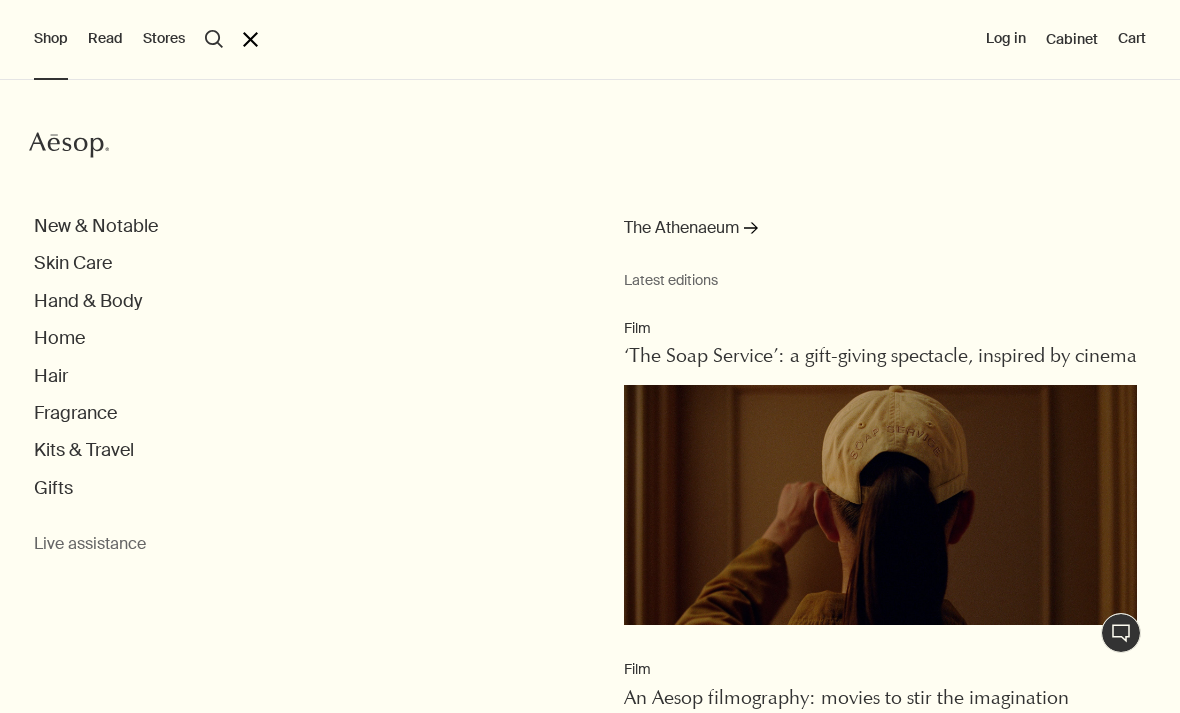 click on "Skin Care" at bounding box center (73, 263) 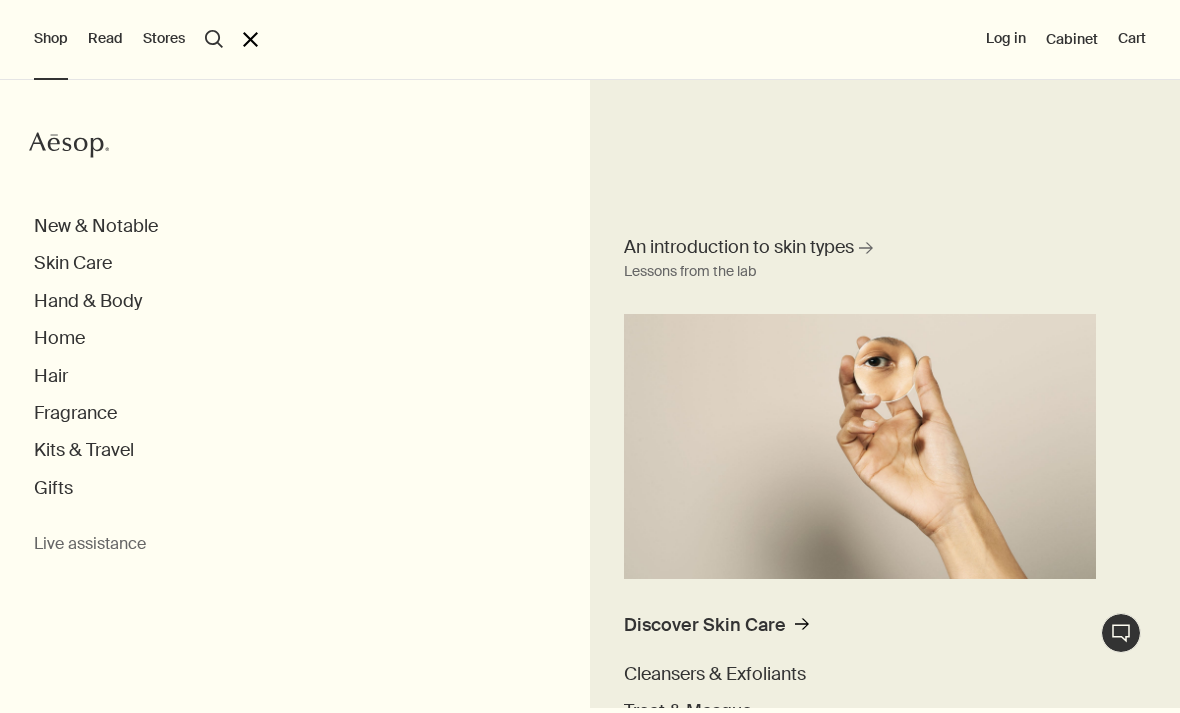 click on "Hand & Body" at bounding box center [88, 301] 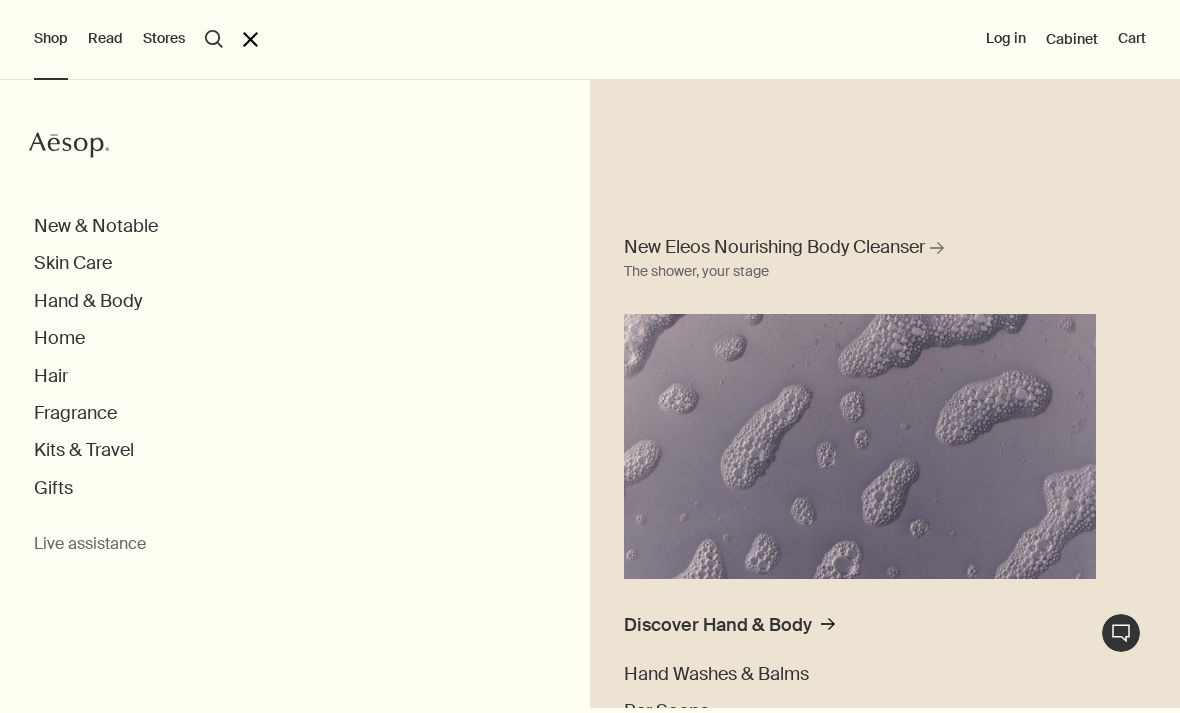 click on "Hand & Body" at bounding box center [88, 301] 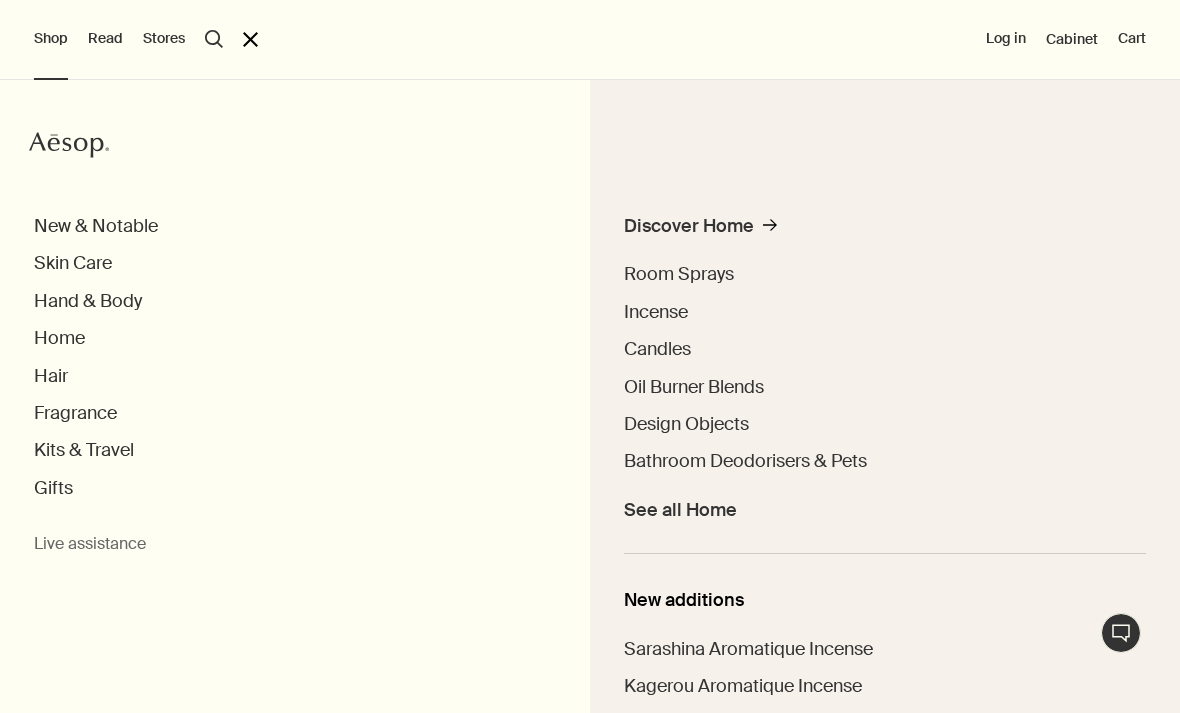 click on "Hair" at bounding box center (51, 376) 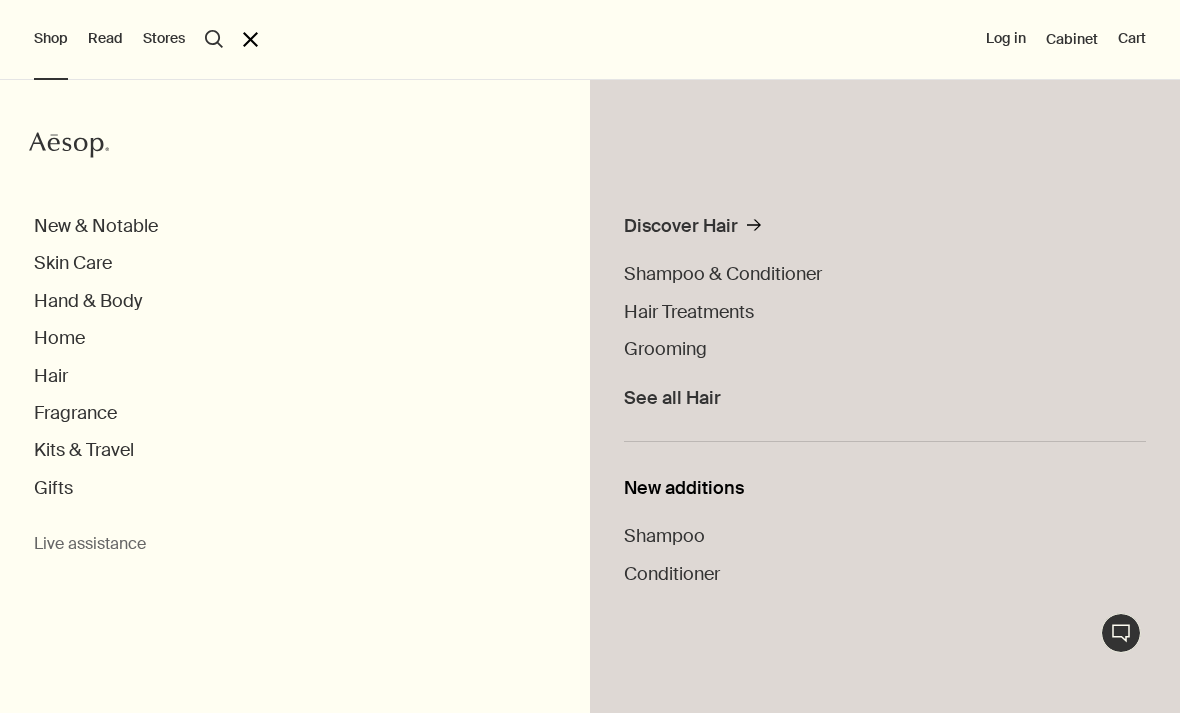 click on "Fragrance" at bounding box center (75, 413) 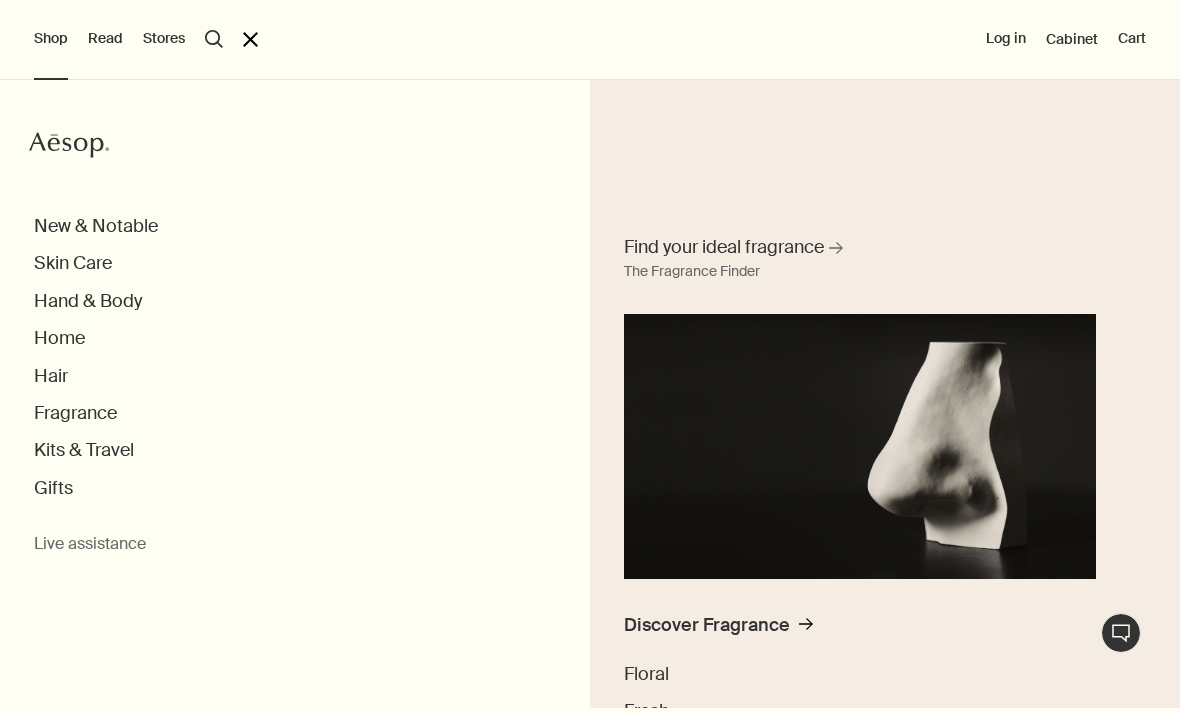 click on "Fragrance" at bounding box center [75, 413] 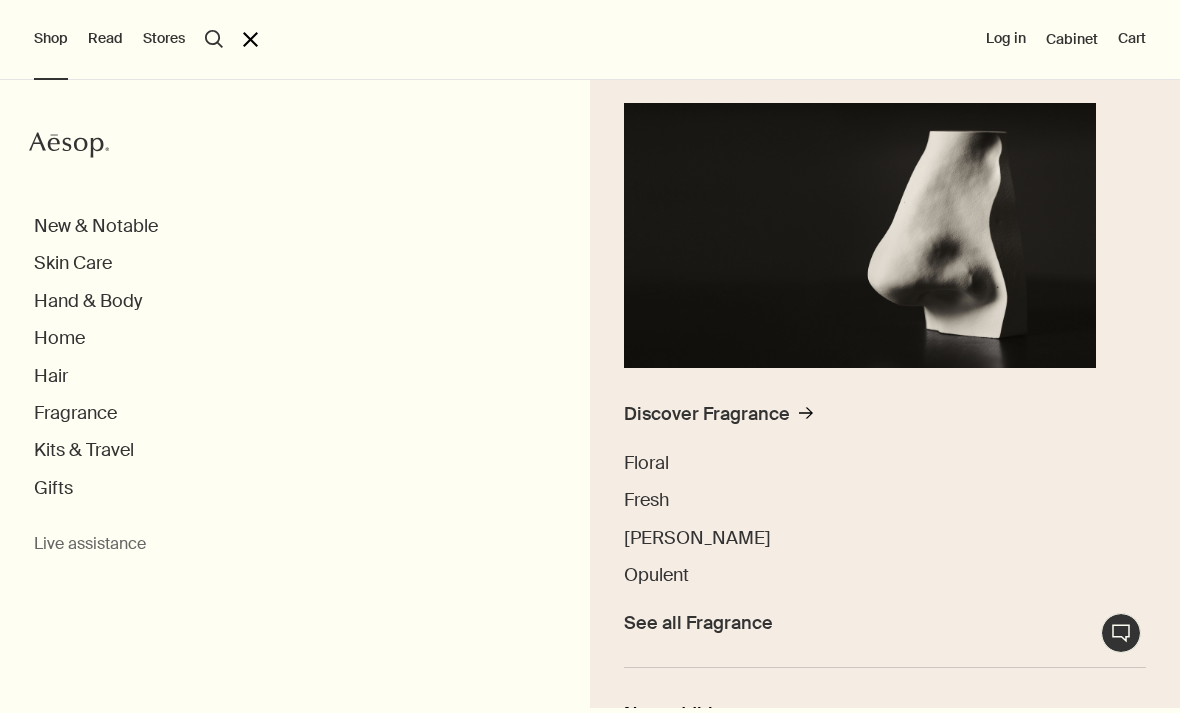 scroll, scrollTop: 214, scrollLeft: 0, axis: vertical 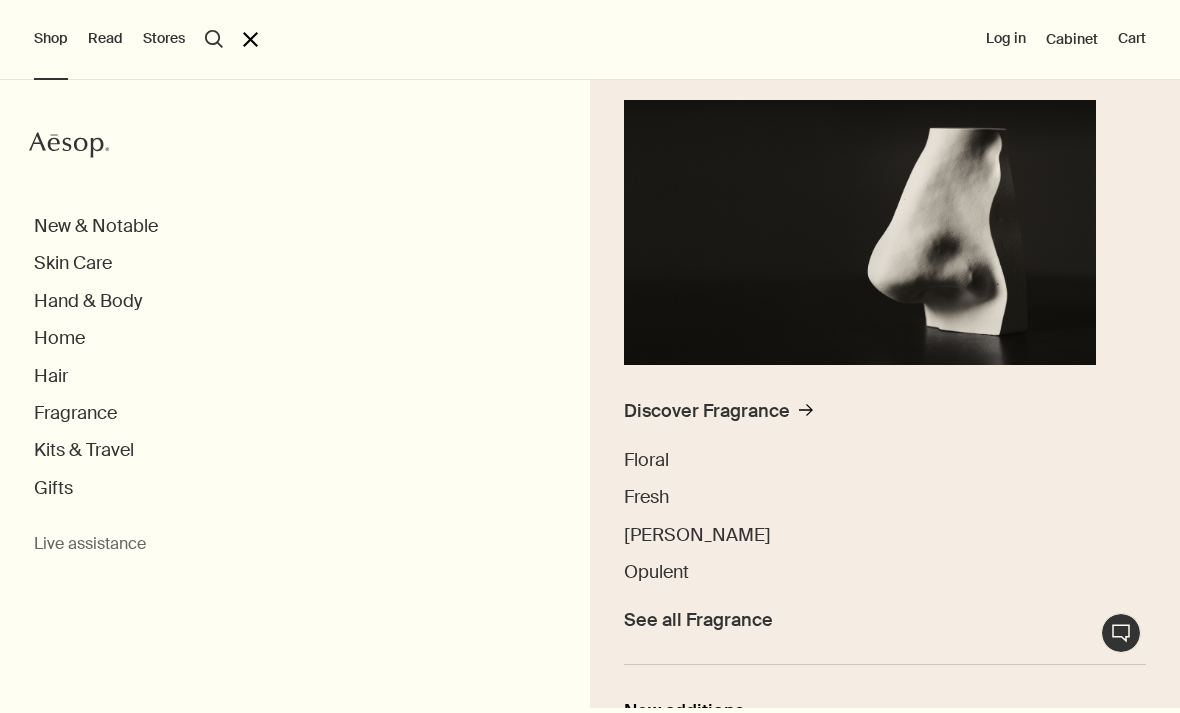 click on "Discover Fragrance" at bounding box center [707, 411] 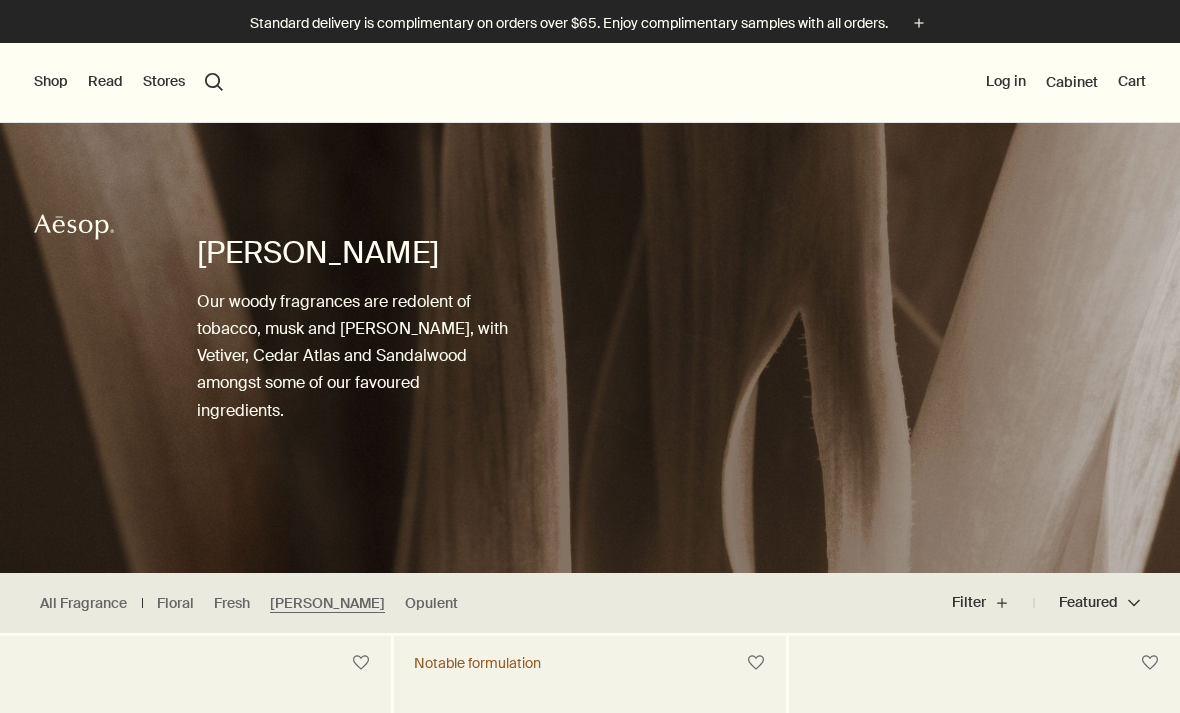 scroll, scrollTop: 378, scrollLeft: 0, axis: vertical 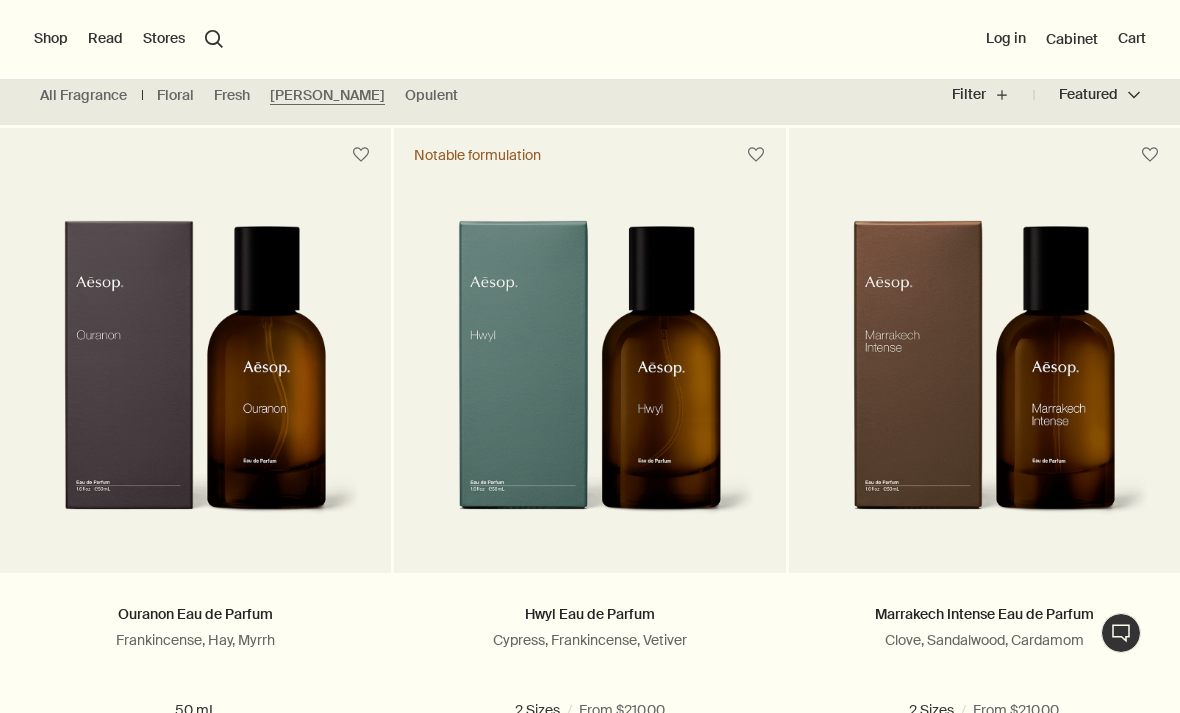 click at bounding box center (195, 381) 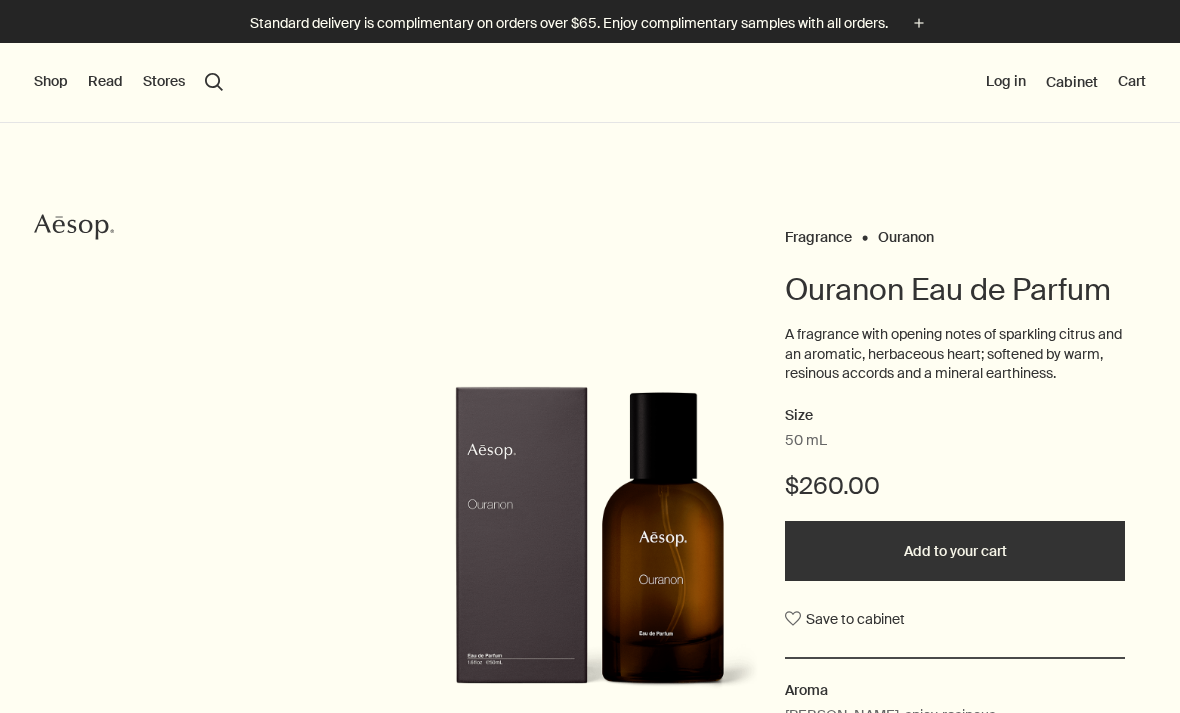 scroll, scrollTop: 0, scrollLeft: 0, axis: both 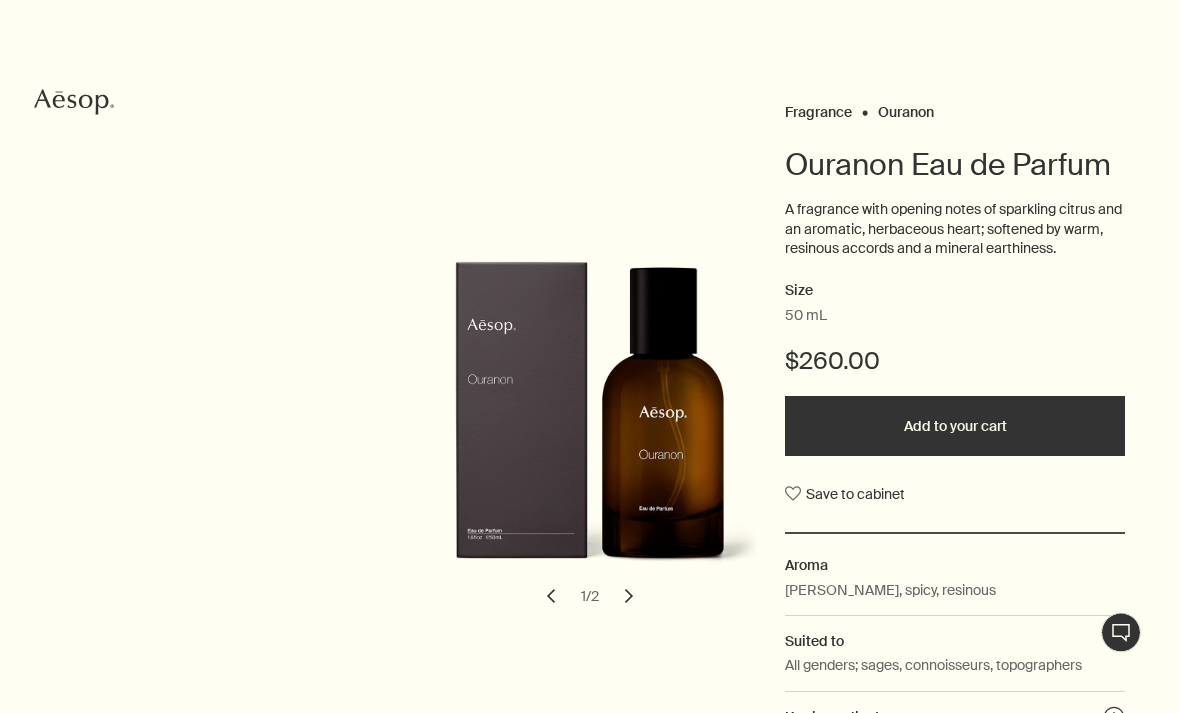 click on "chevron" at bounding box center (551, 597) 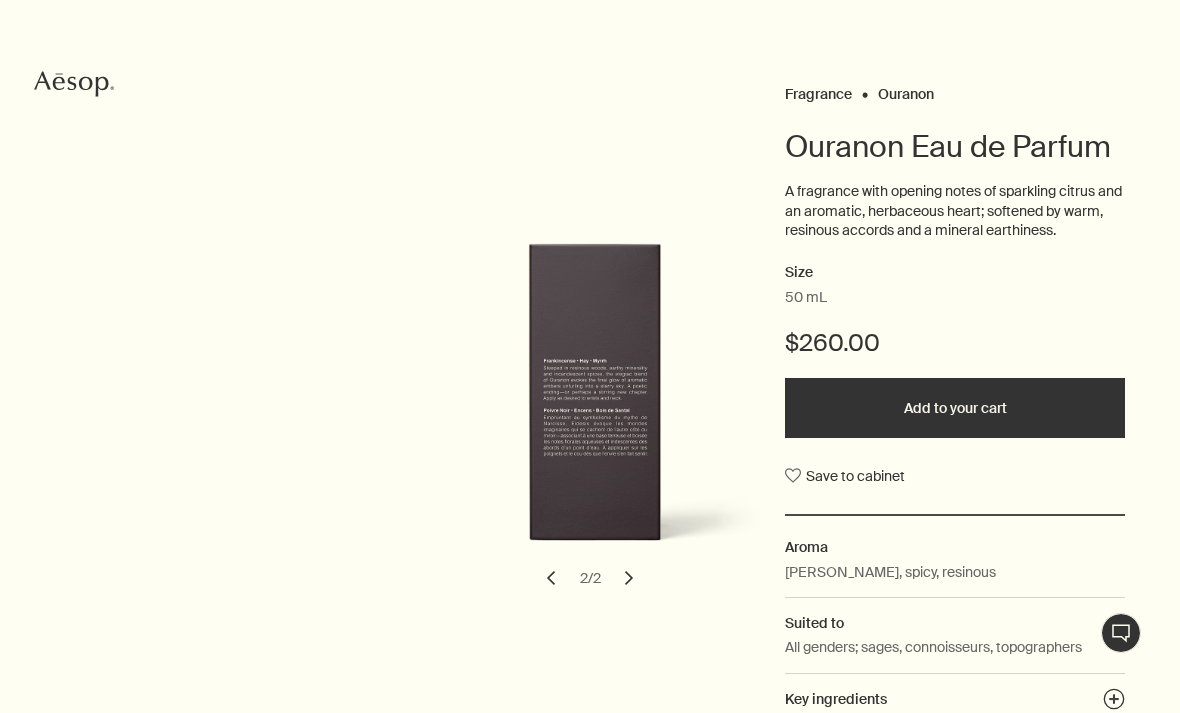 scroll, scrollTop: 155, scrollLeft: 0, axis: vertical 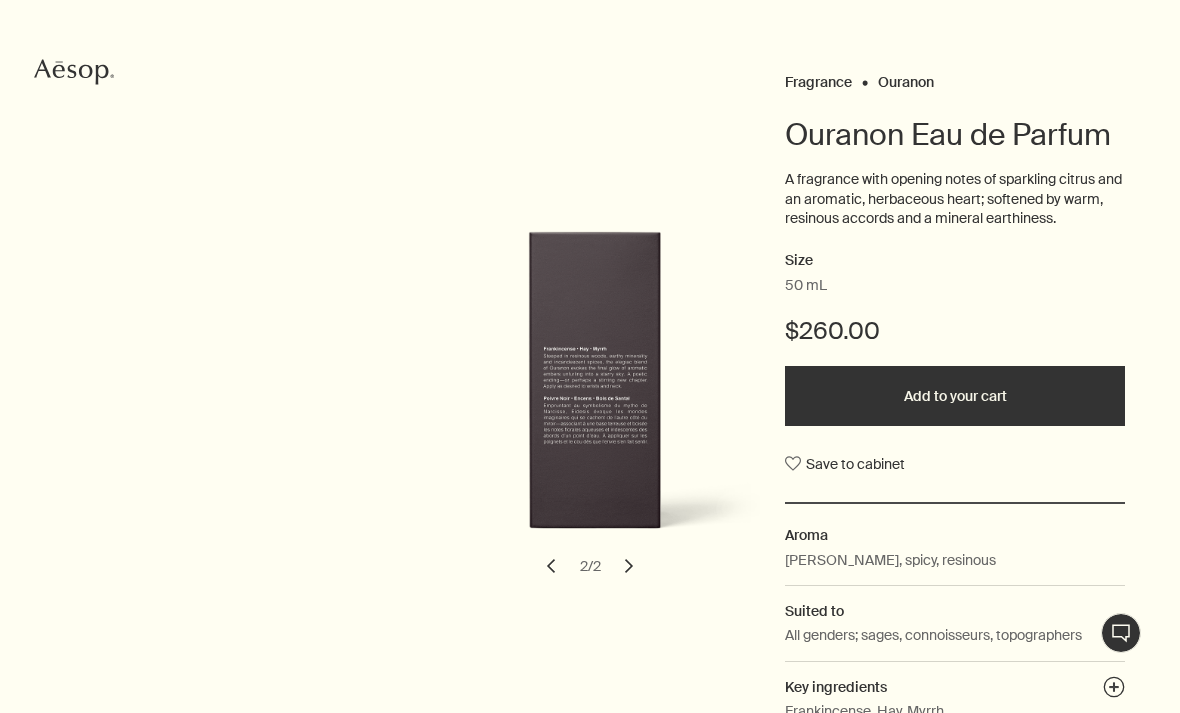click on "50 mL" at bounding box center [806, 286] 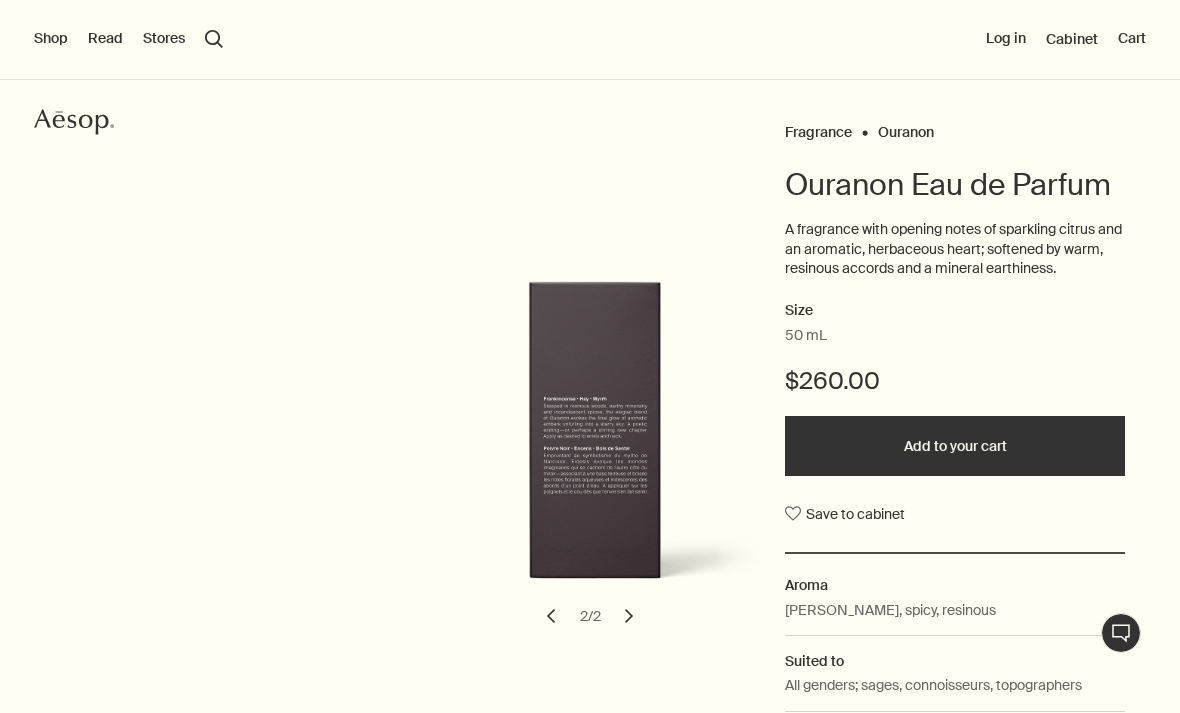 scroll, scrollTop: 0, scrollLeft: 0, axis: both 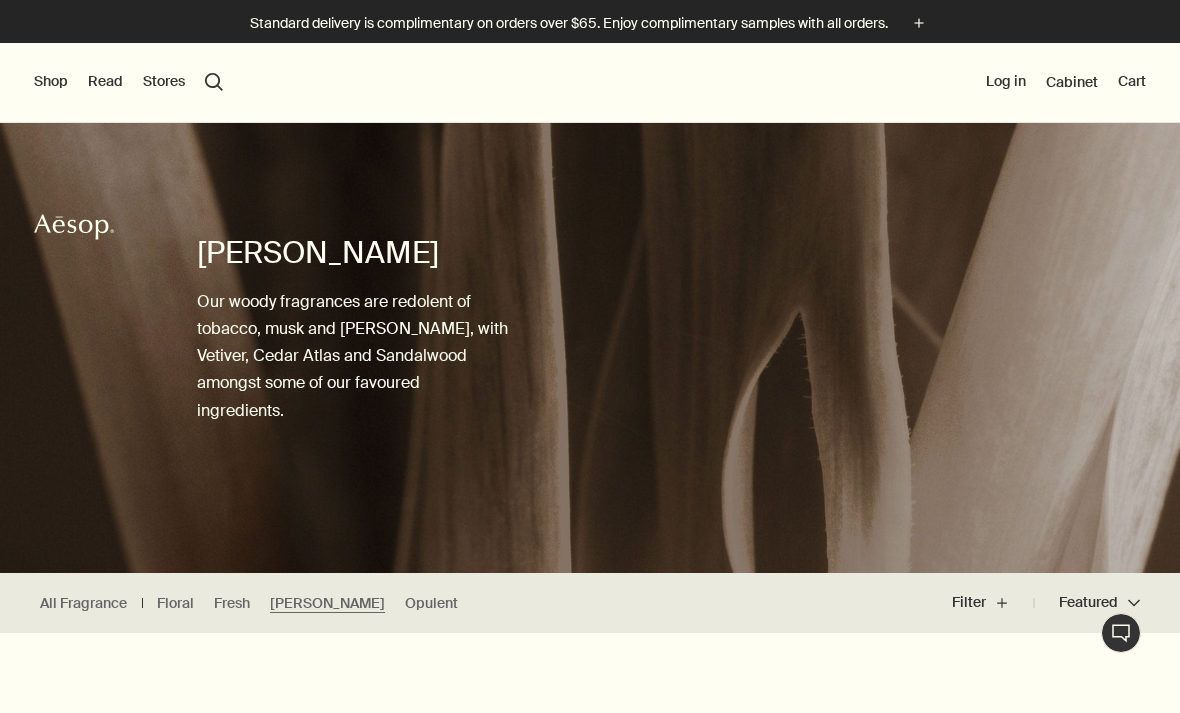 click on "search Search" at bounding box center (214, 82) 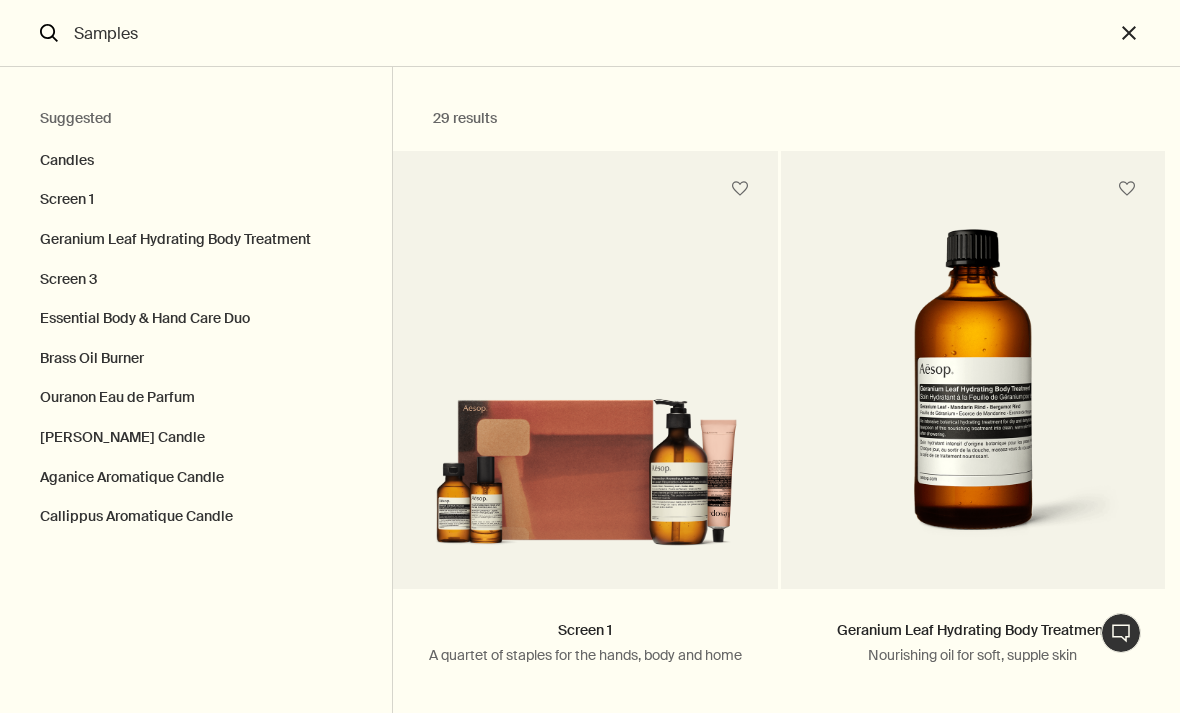 click on "Samples" at bounding box center [590, 33] 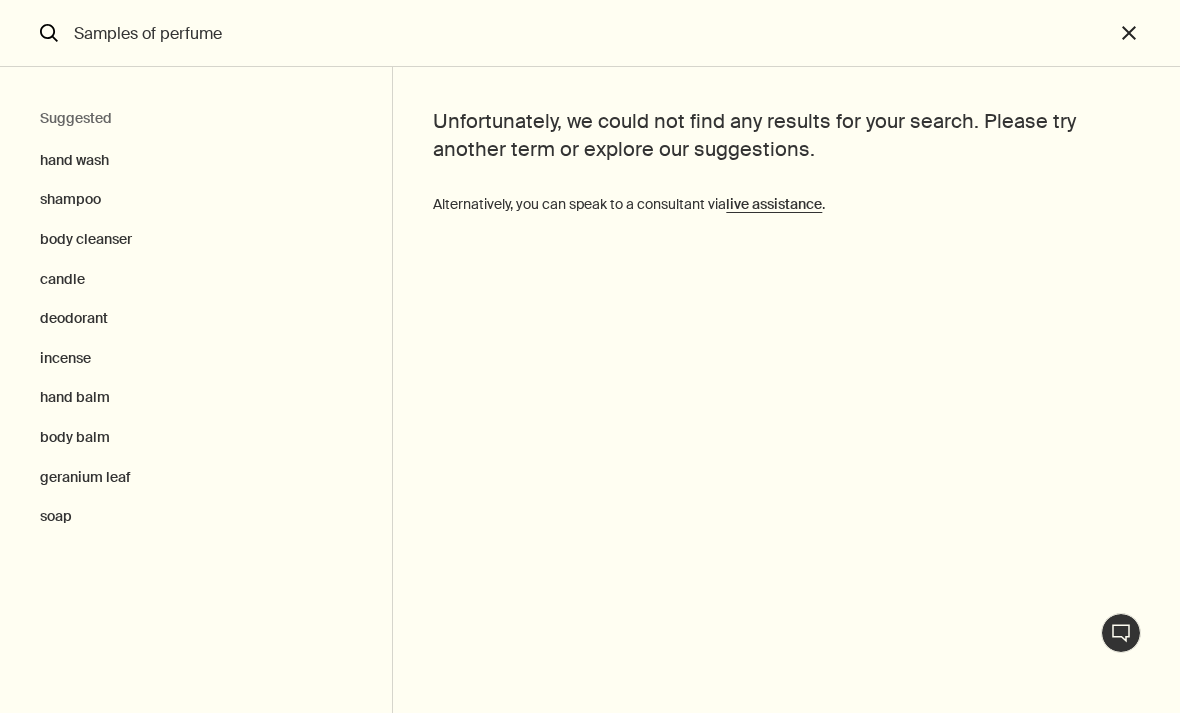 type on "Samples of perfume" 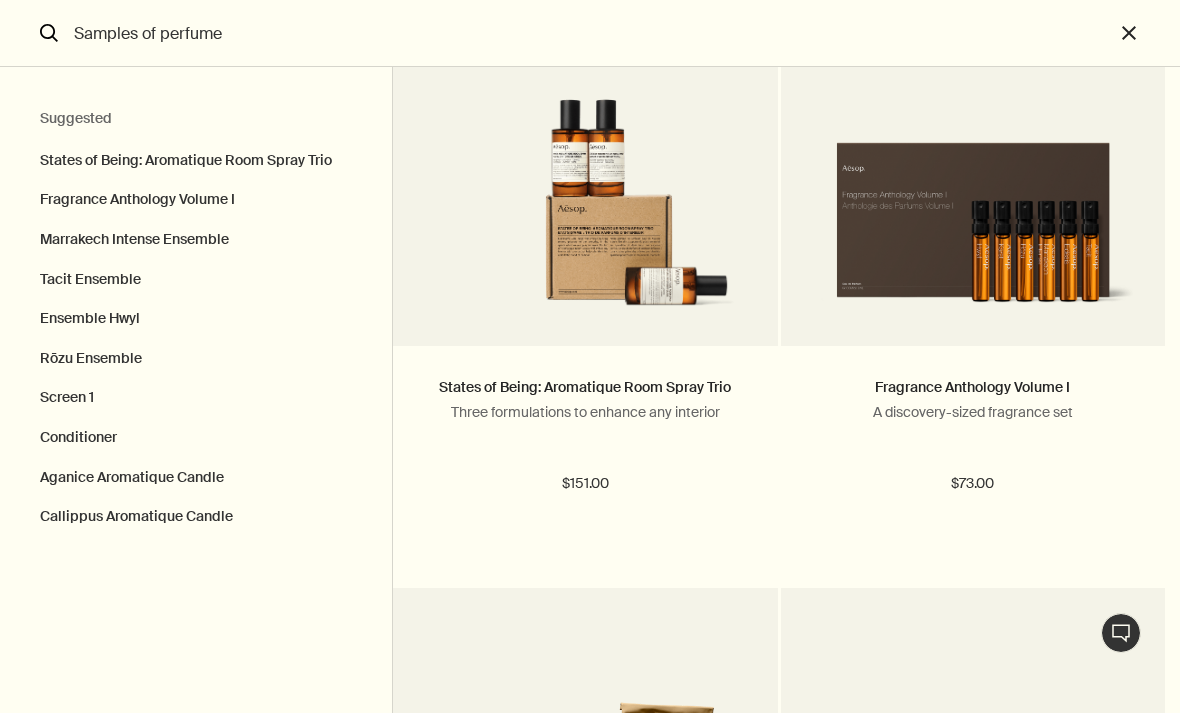 scroll, scrollTop: 245, scrollLeft: 0, axis: vertical 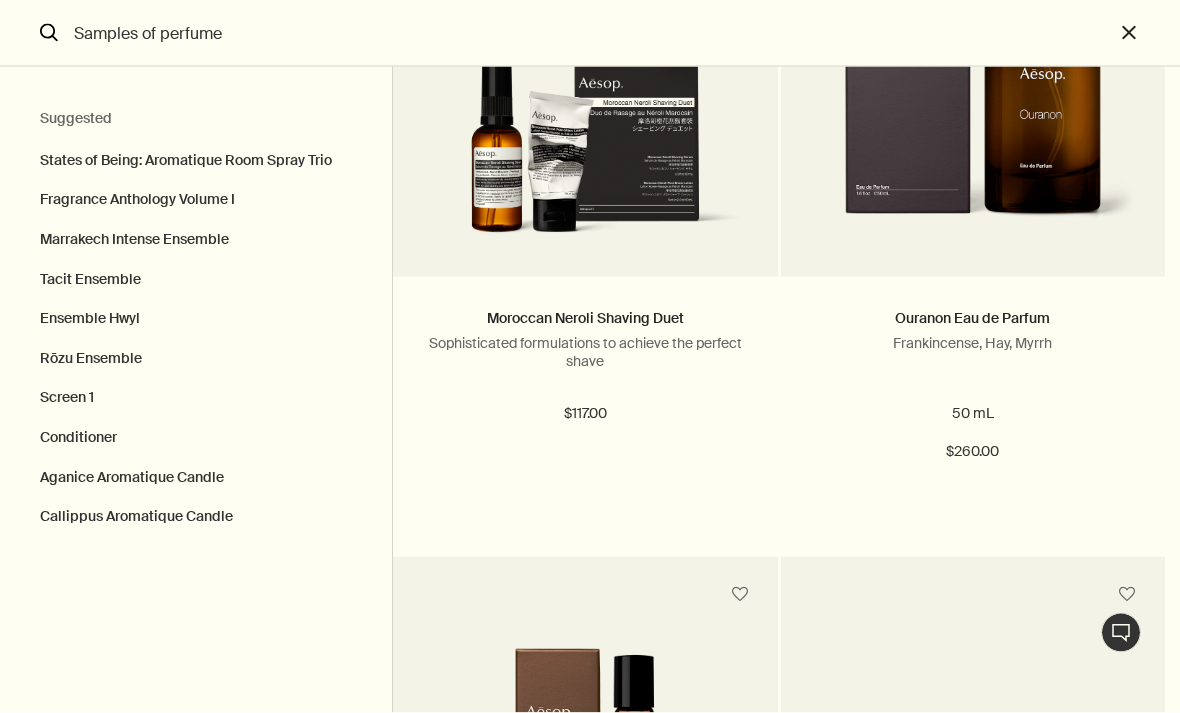 click on "Samples of perfume" at bounding box center [590, 33] 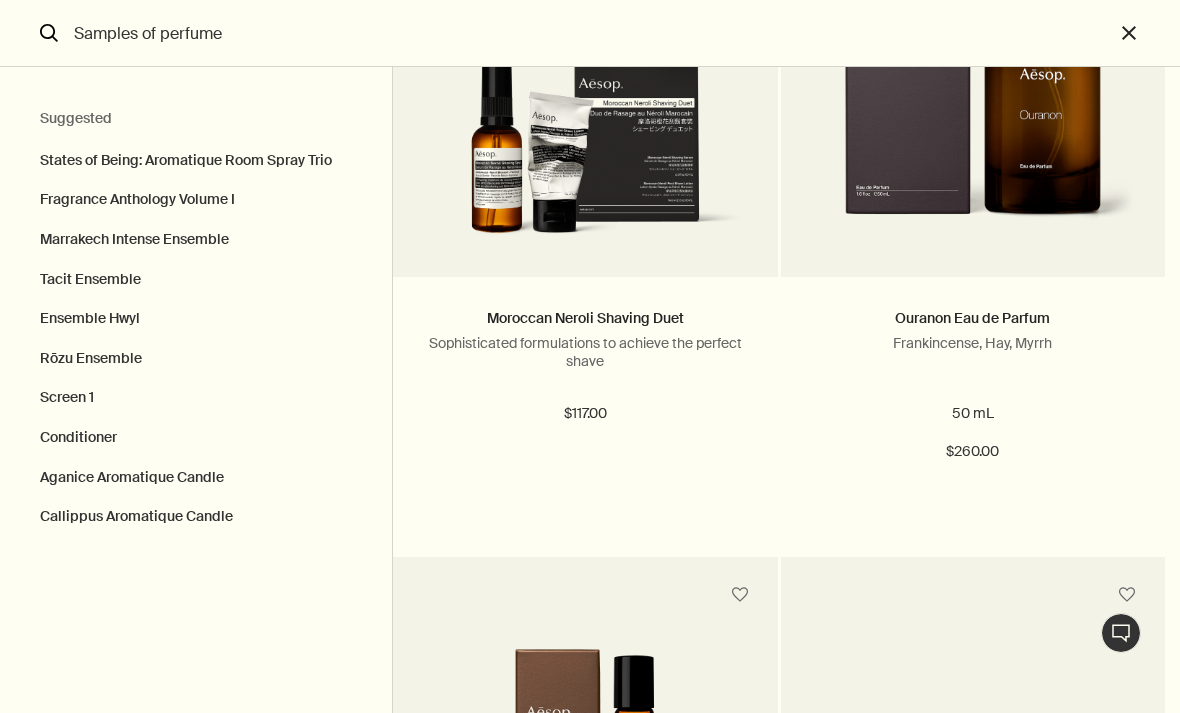 click on "close" at bounding box center [1147, 33] 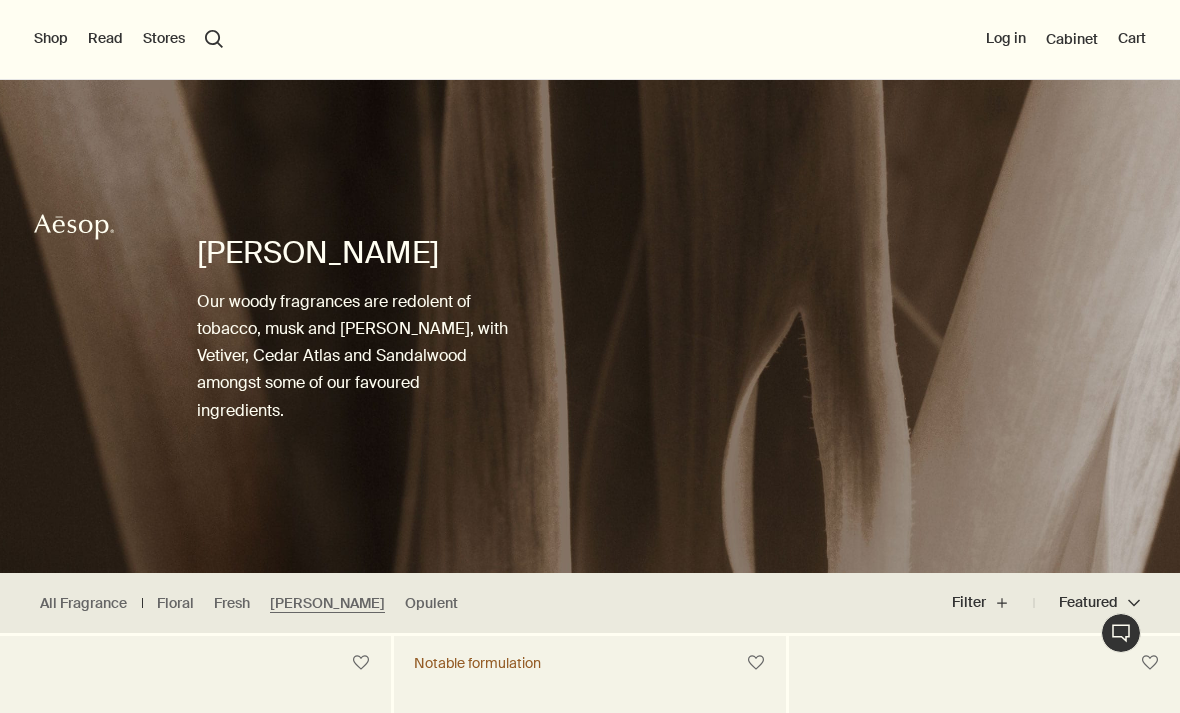 type 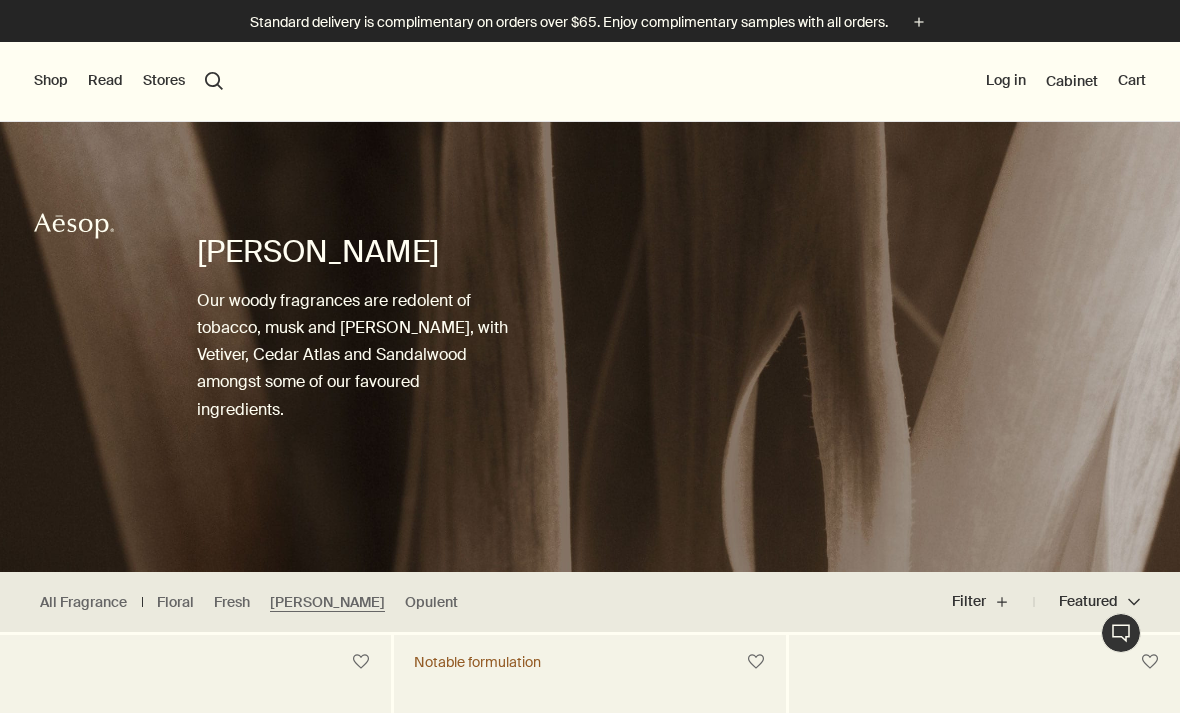 click on "search Search" at bounding box center [214, 81] 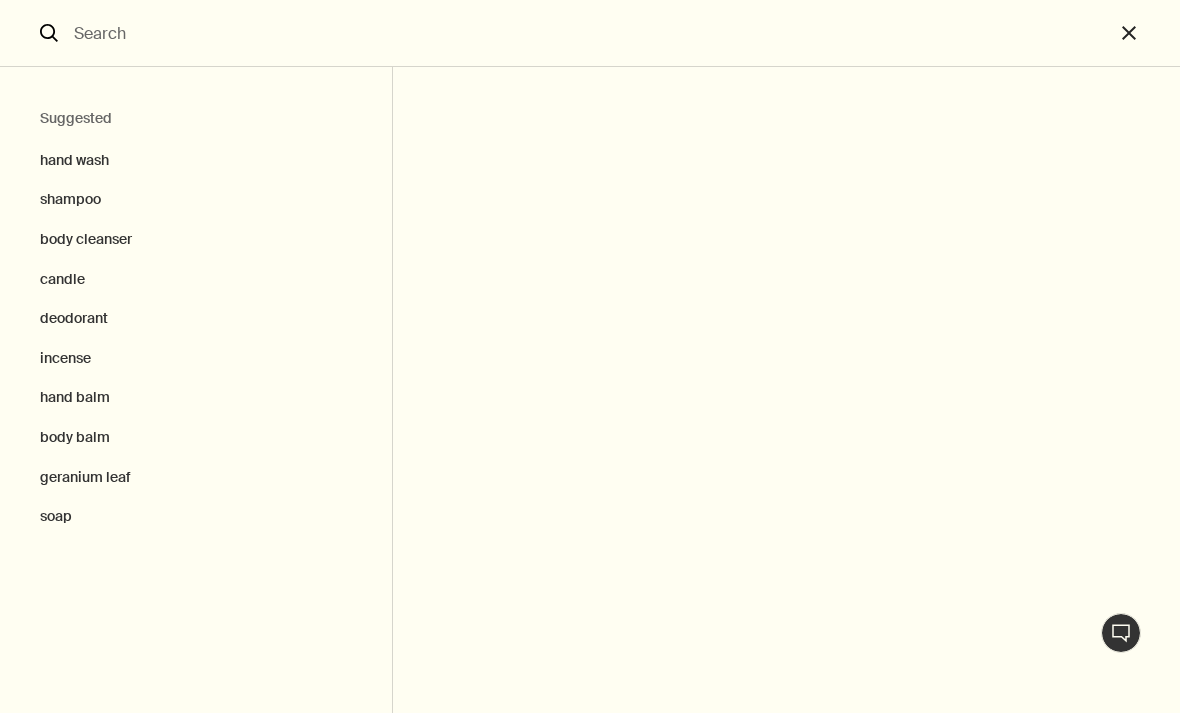 scroll, scrollTop: 0, scrollLeft: 0, axis: both 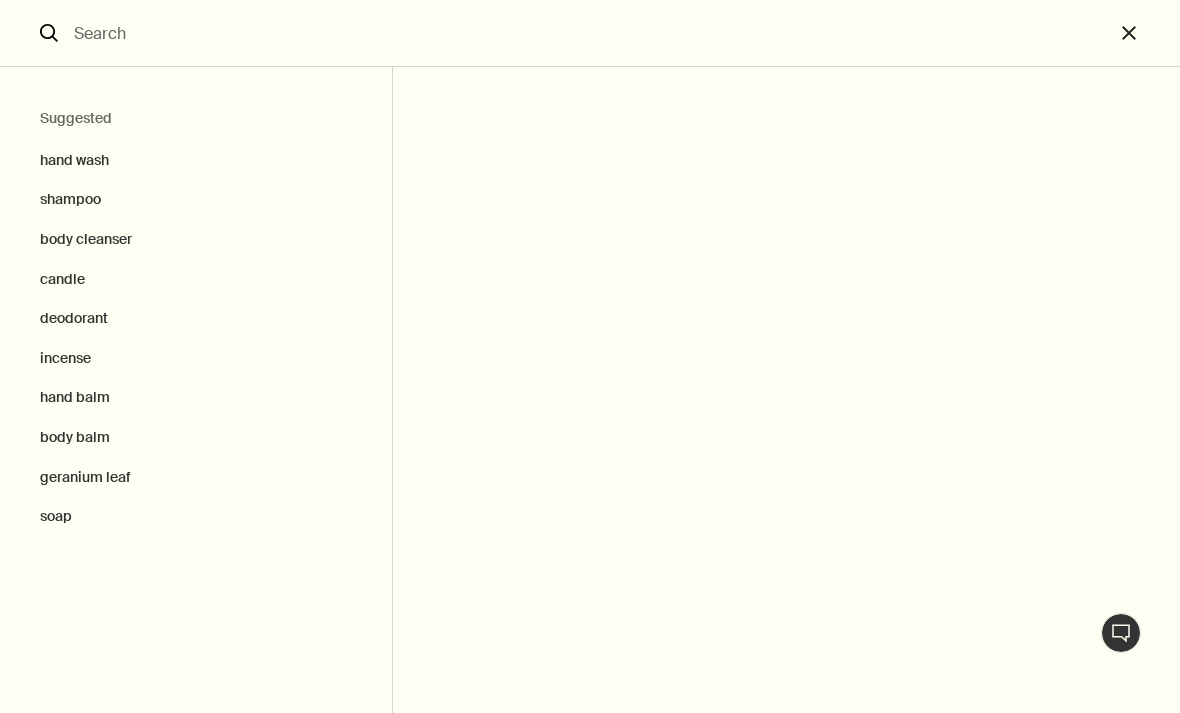 click at bounding box center [590, 33] 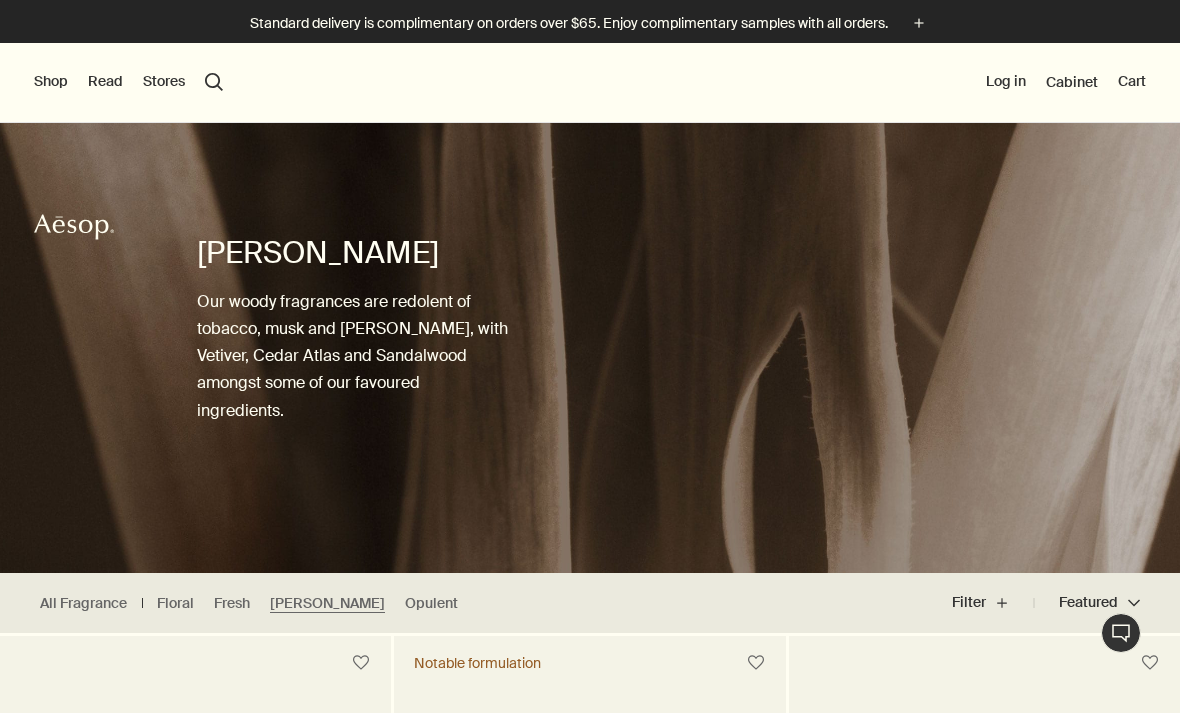 click on "Shop" at bounding box center (51, 82) 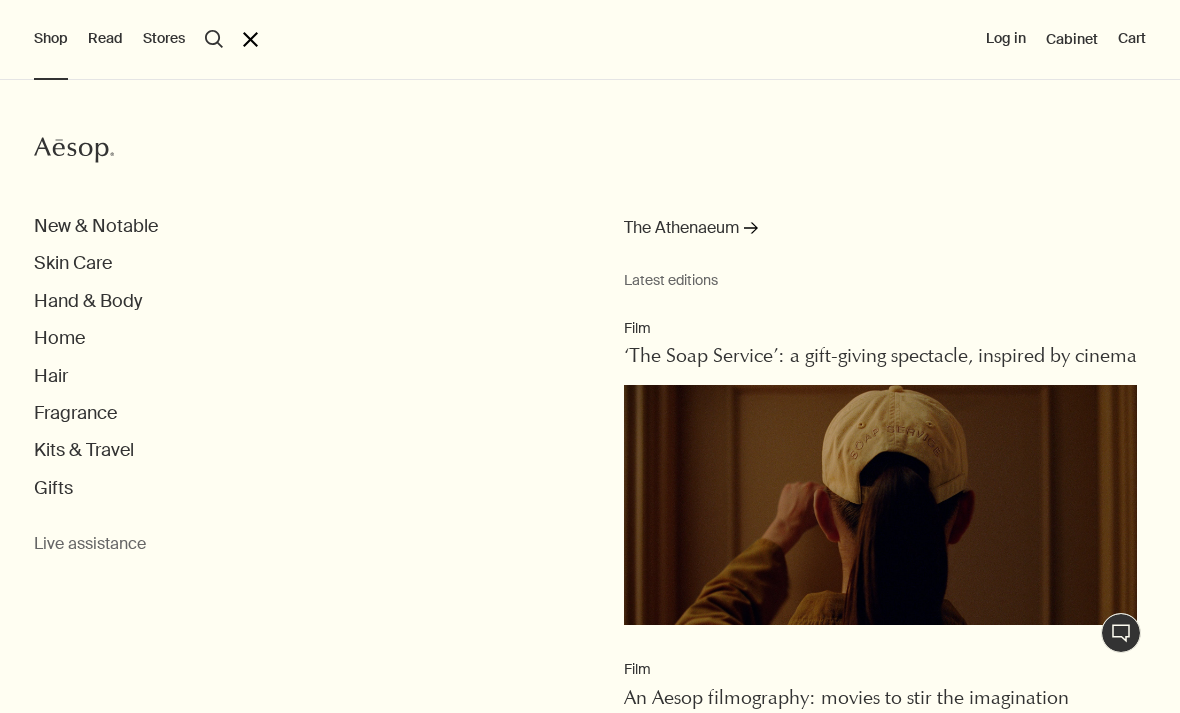 click on "Hand & Body" at bounding box center (88, 301) 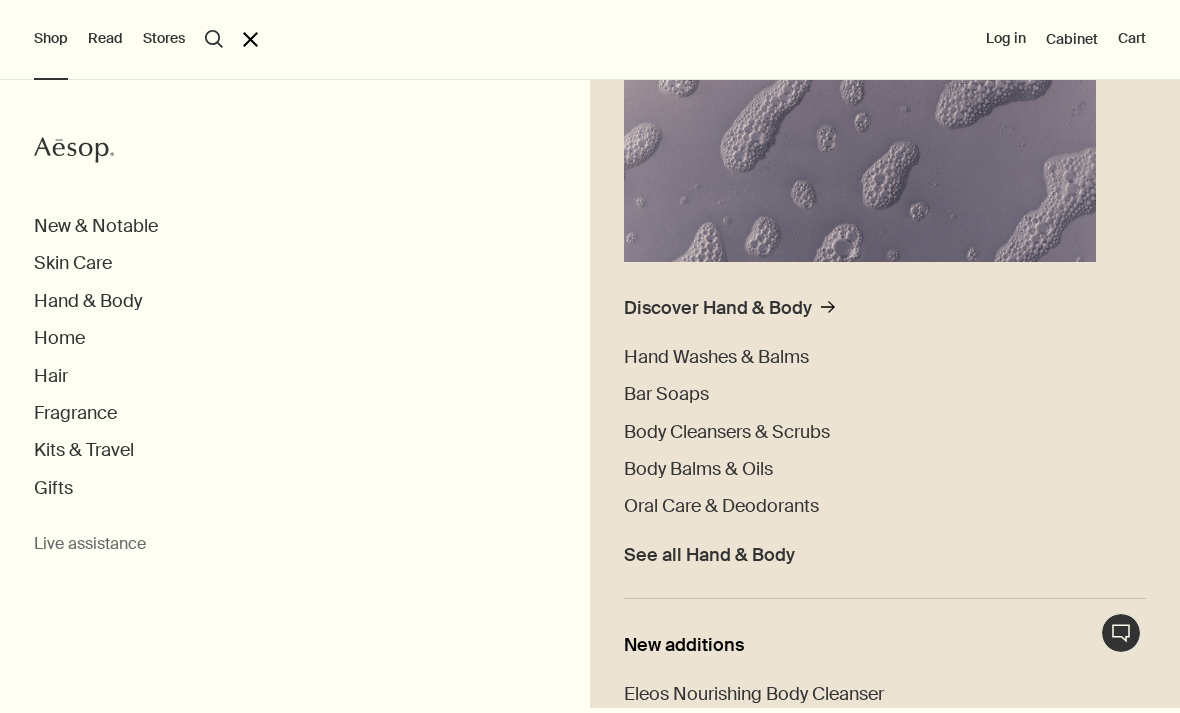 scroll, scrollTop: 320, scrollLeft: 0, axis: vertical 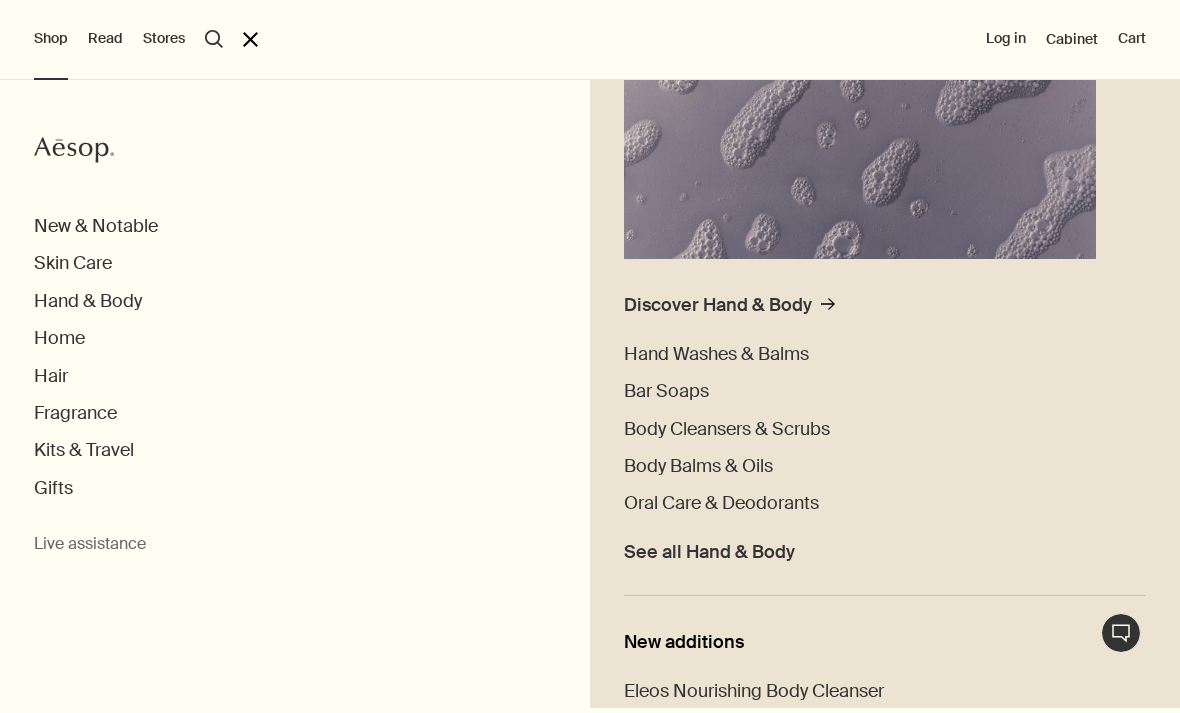click on "rightArrow" 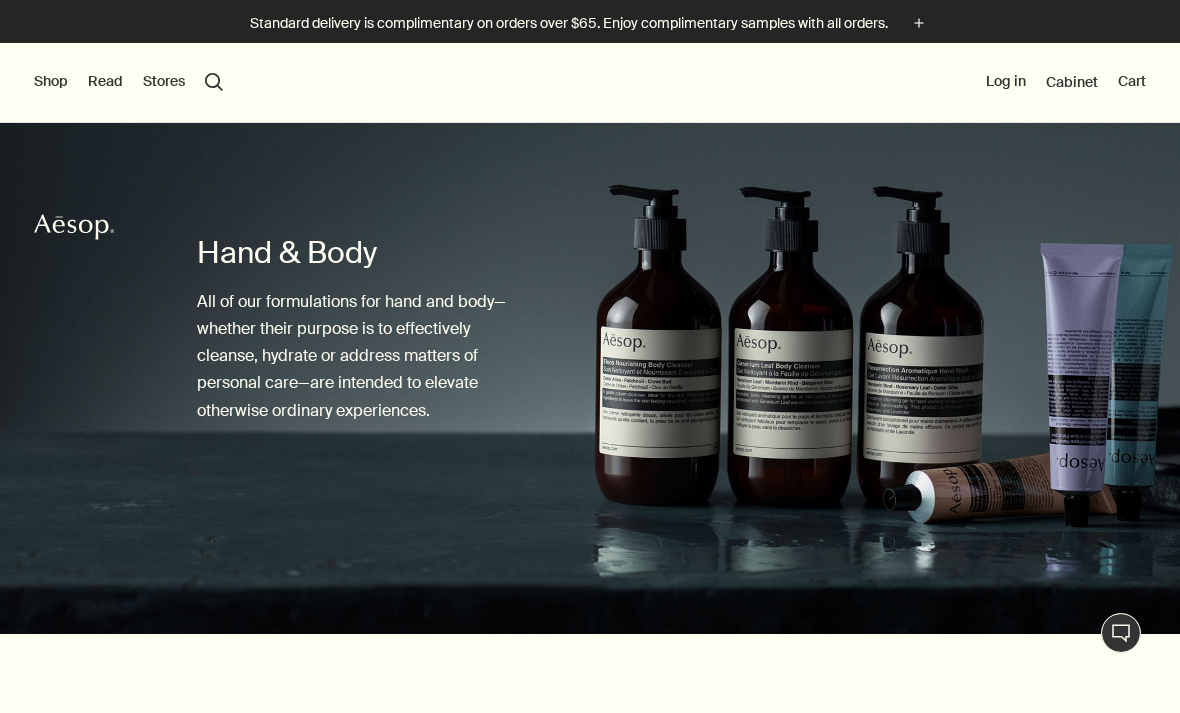 scroll, scrollTop: 0, scrollLeft: 0, axis: both 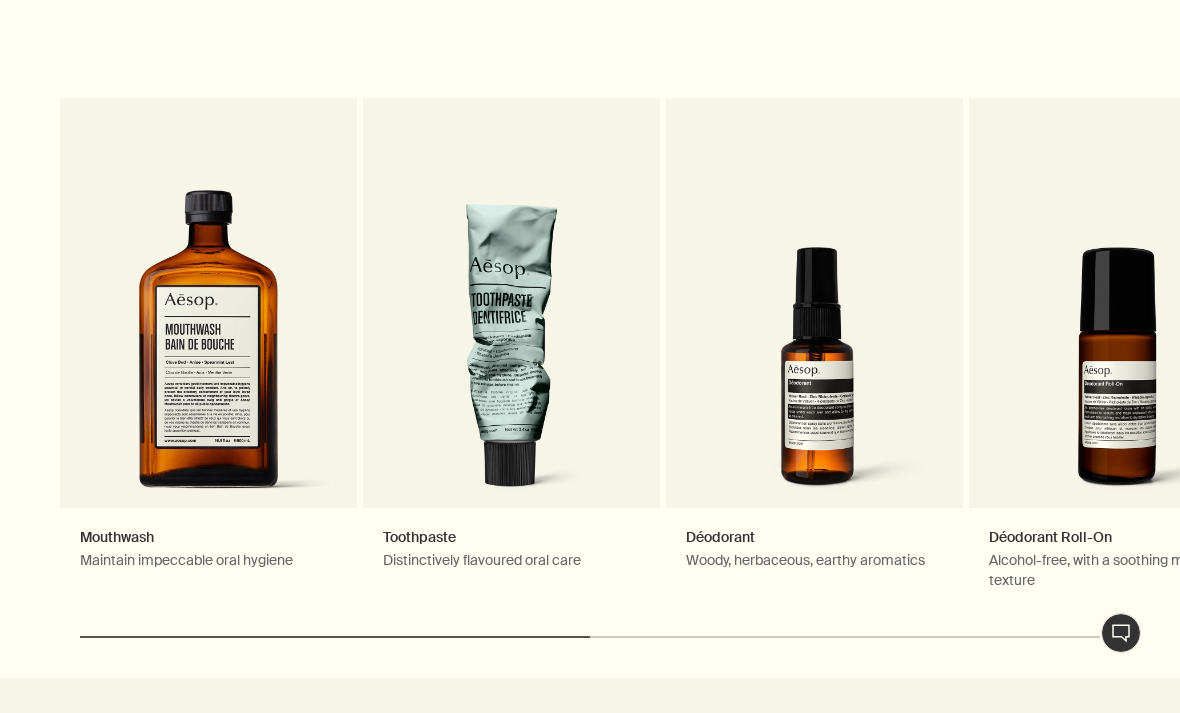 click on "chevron" at bounding box center (1220, 345) 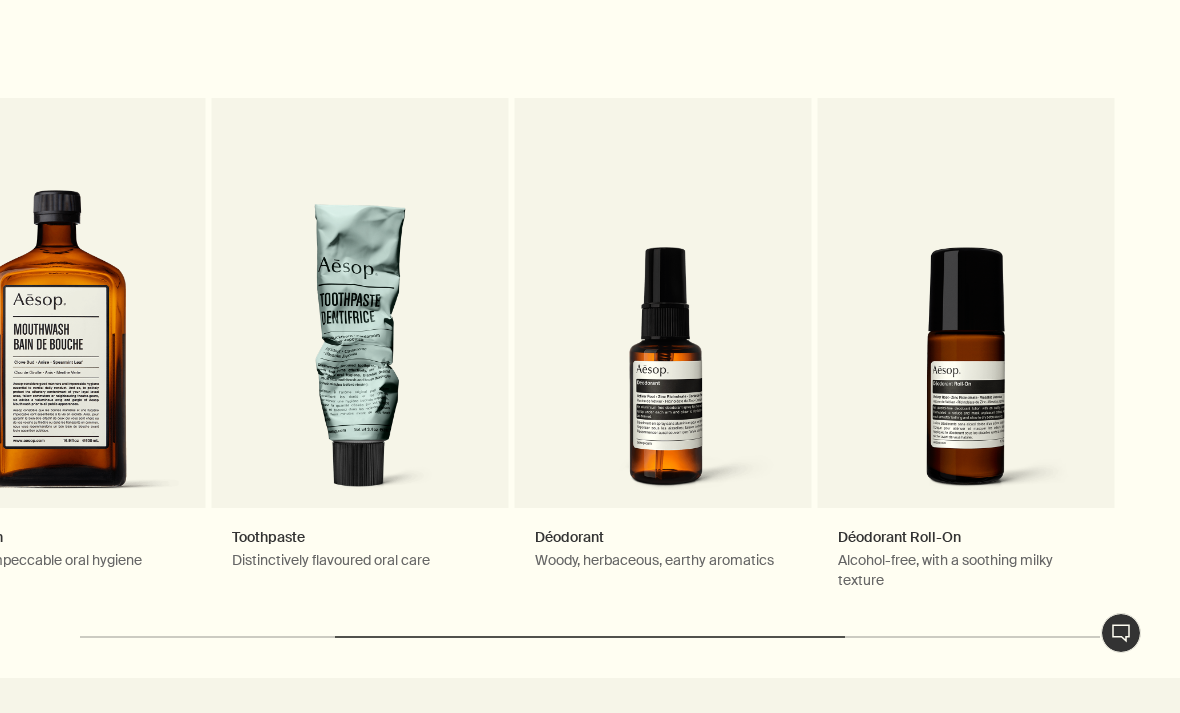 click on "chevron" at bounding box center [1220, 345] 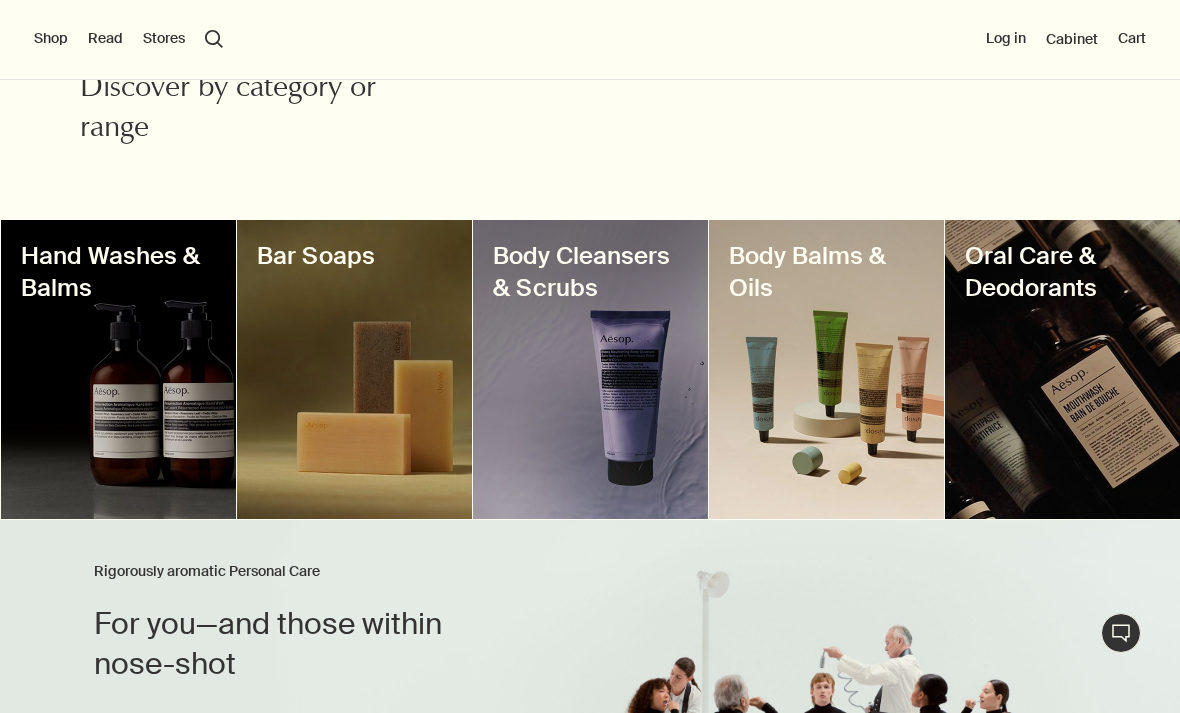 scroll, scrollTop: 663, scrollLeft: 0, axis: vertical 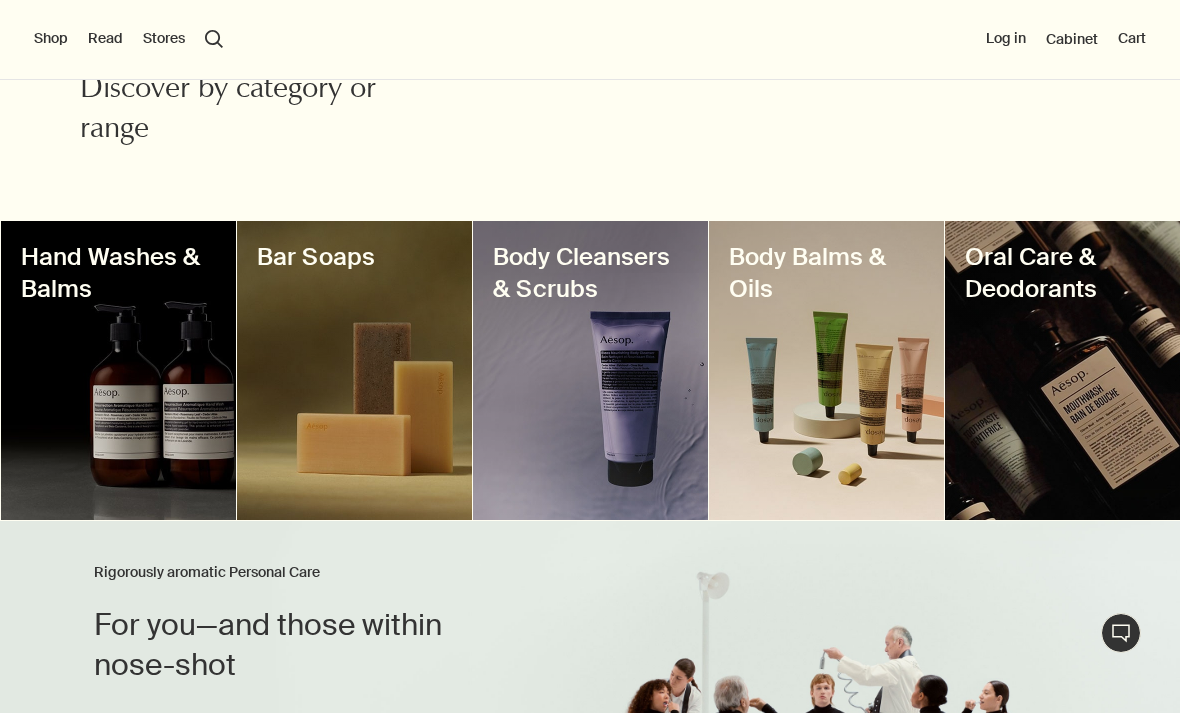 click on "Body Balms & Oils" at bounding box center (826, 273) 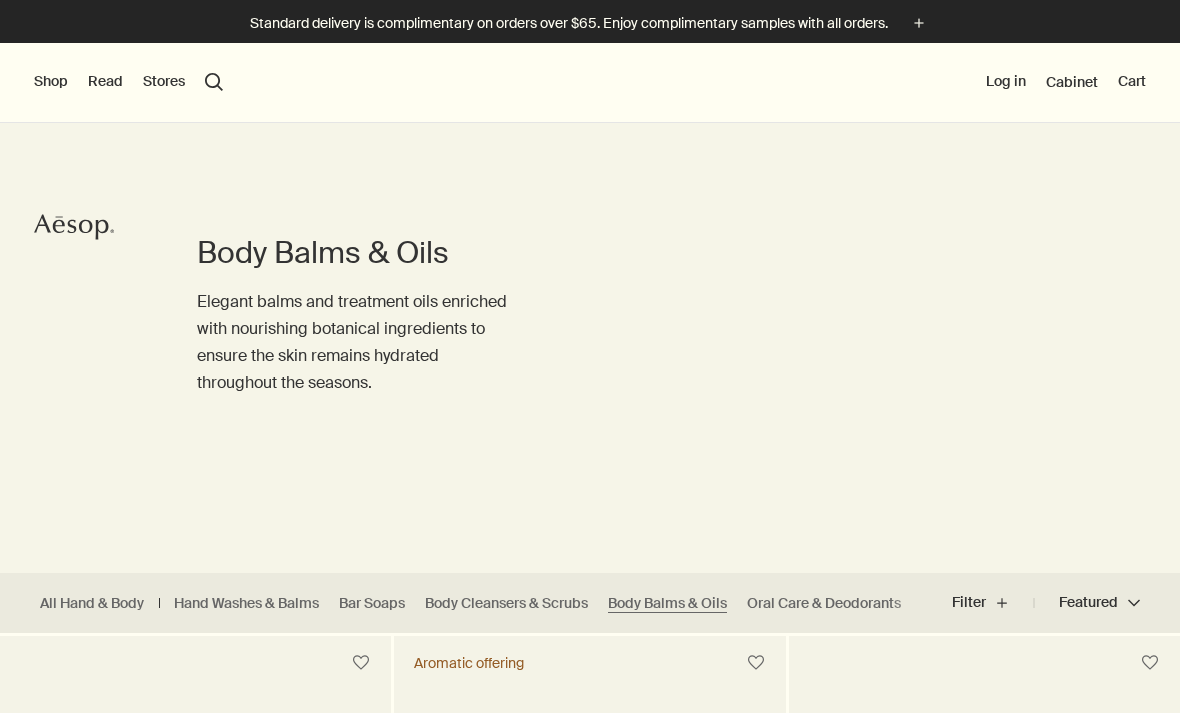 scroll, scrollTop: 70, scrollLeft: 0, axis: vertical 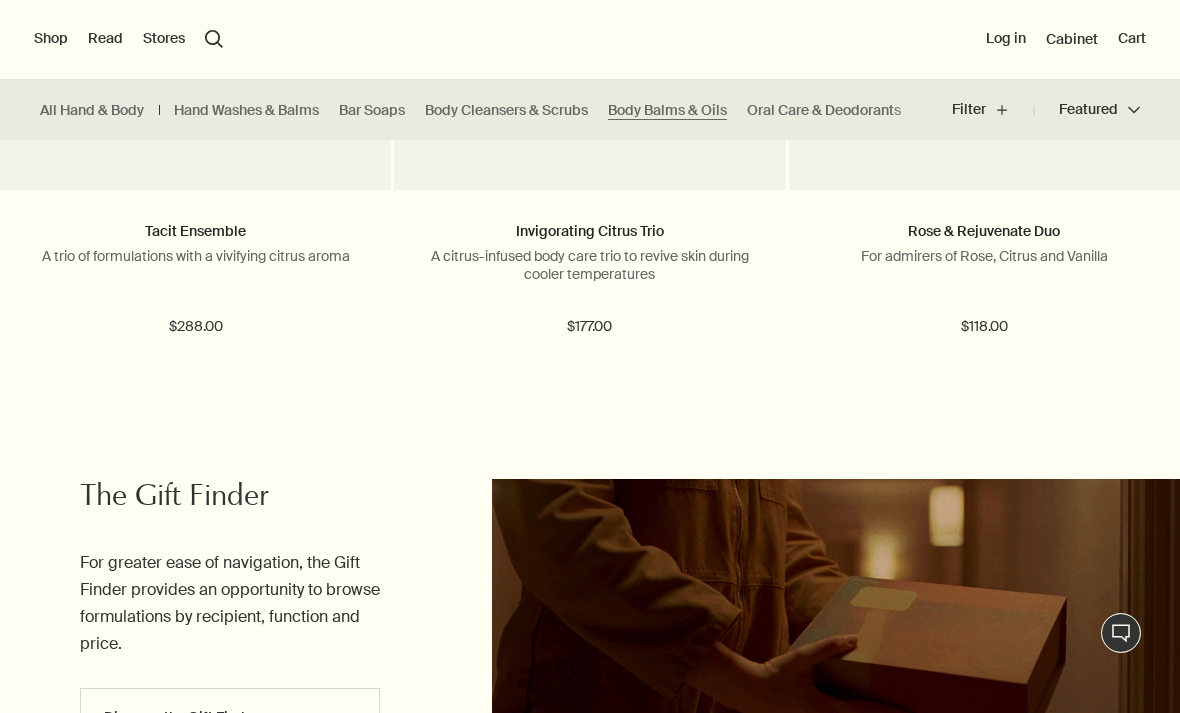 click on "Bar Soaps" at bounding box center [372, 110] 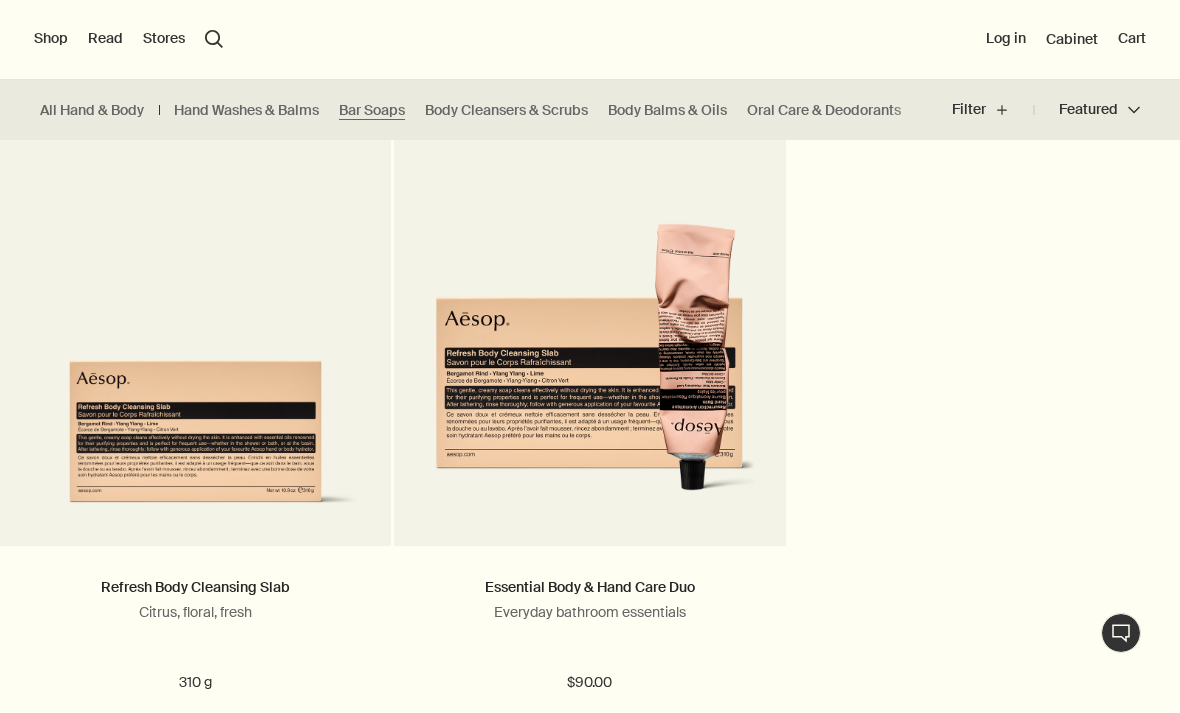 scroll, scrollTop: 1263, scrollLeft: 0, axis: vertical 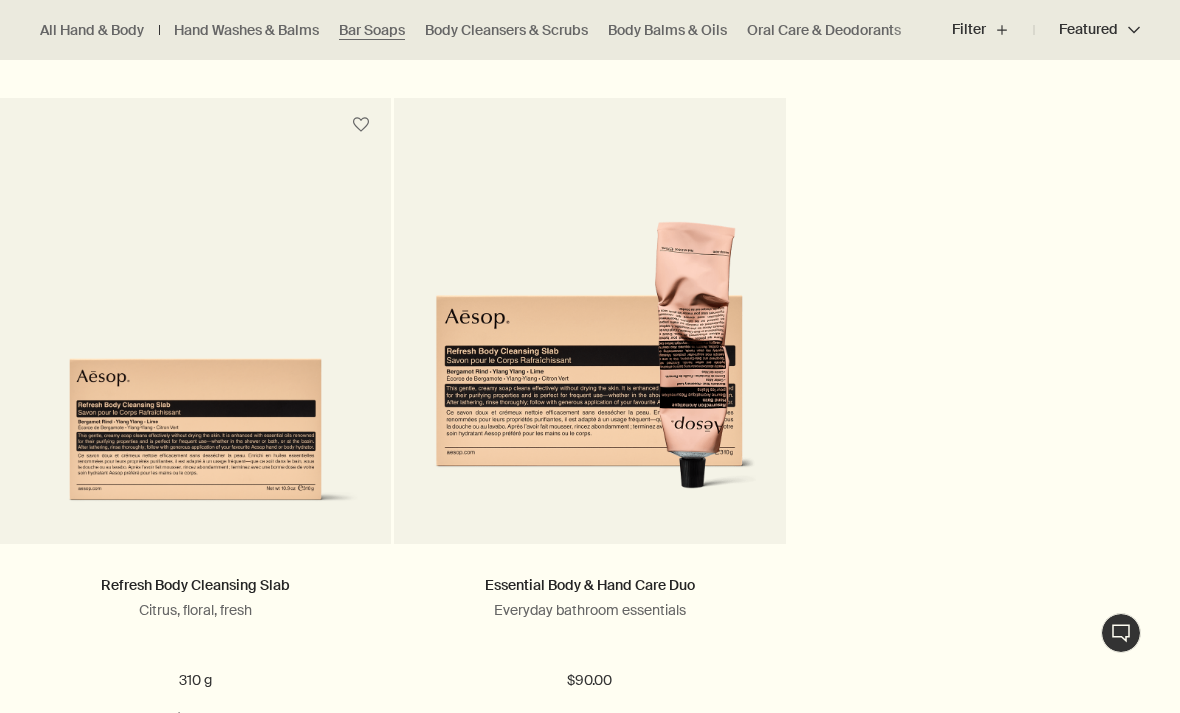 click at bounding box center (195, 332) 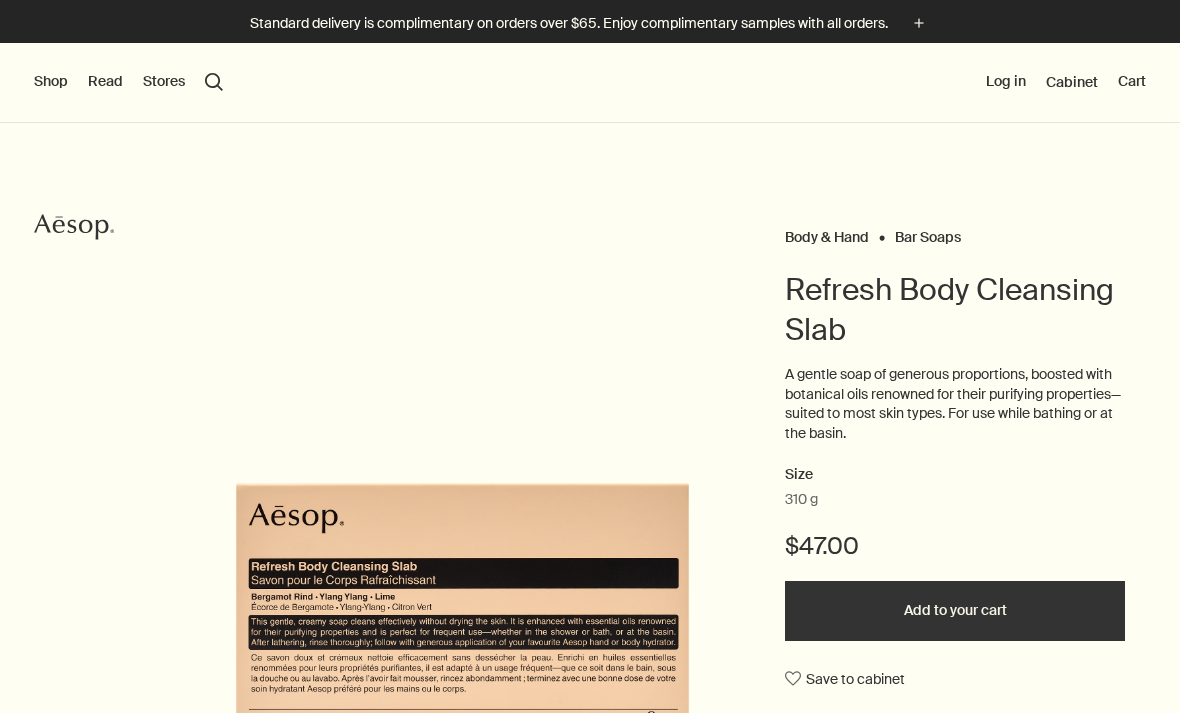 scroll, scrollTop: 0, scrollLeft: 0, axis: both 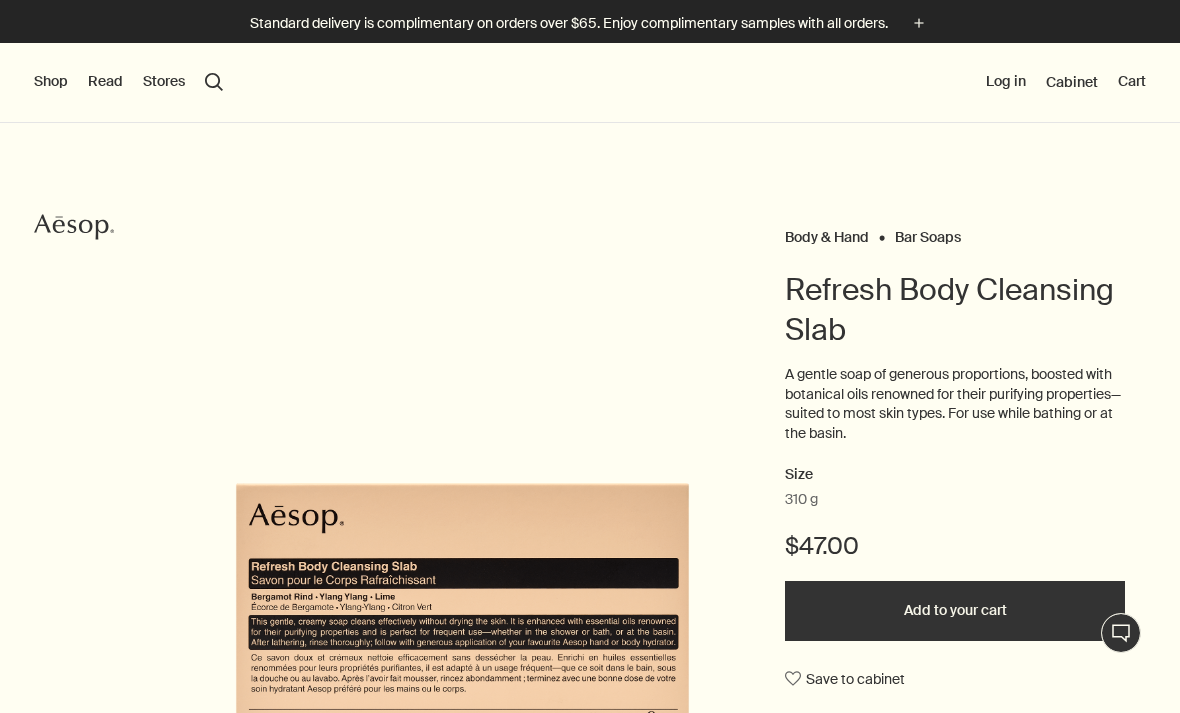 click on "Size 310 g $47.00   Add to your cart Save to cabinet" at bounding box center (955, 589) 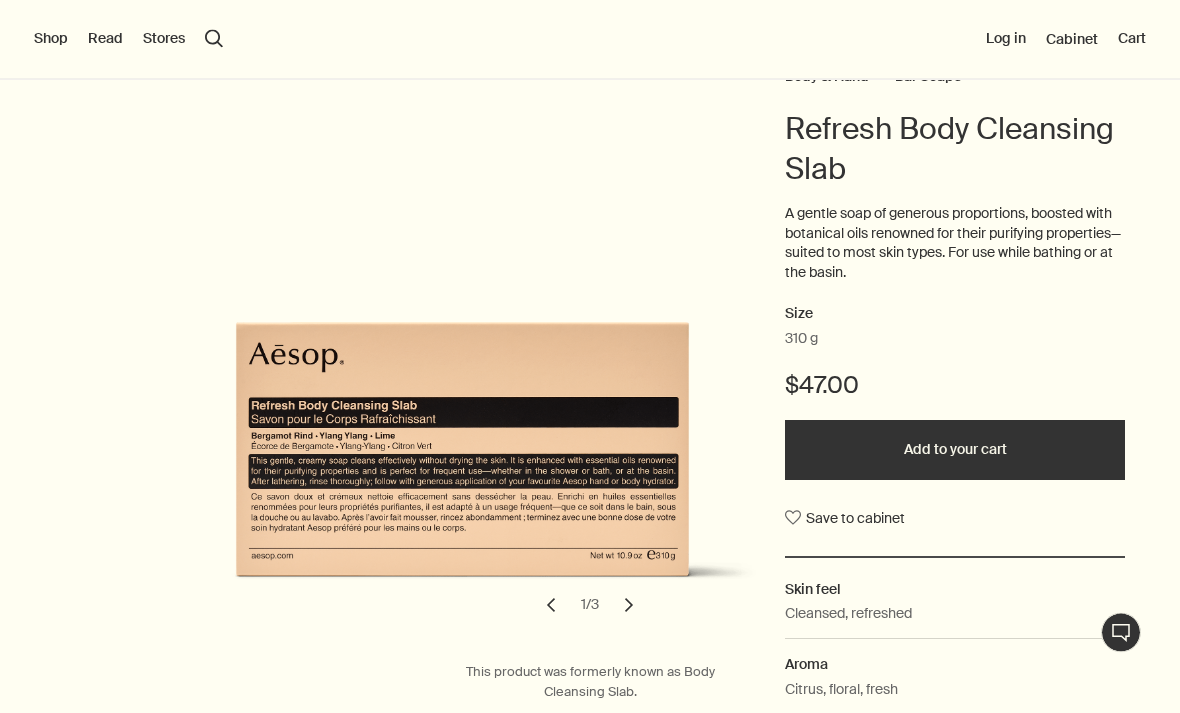 scroll, scrollTop: 161, scrollLeft: 0, axis: vertical 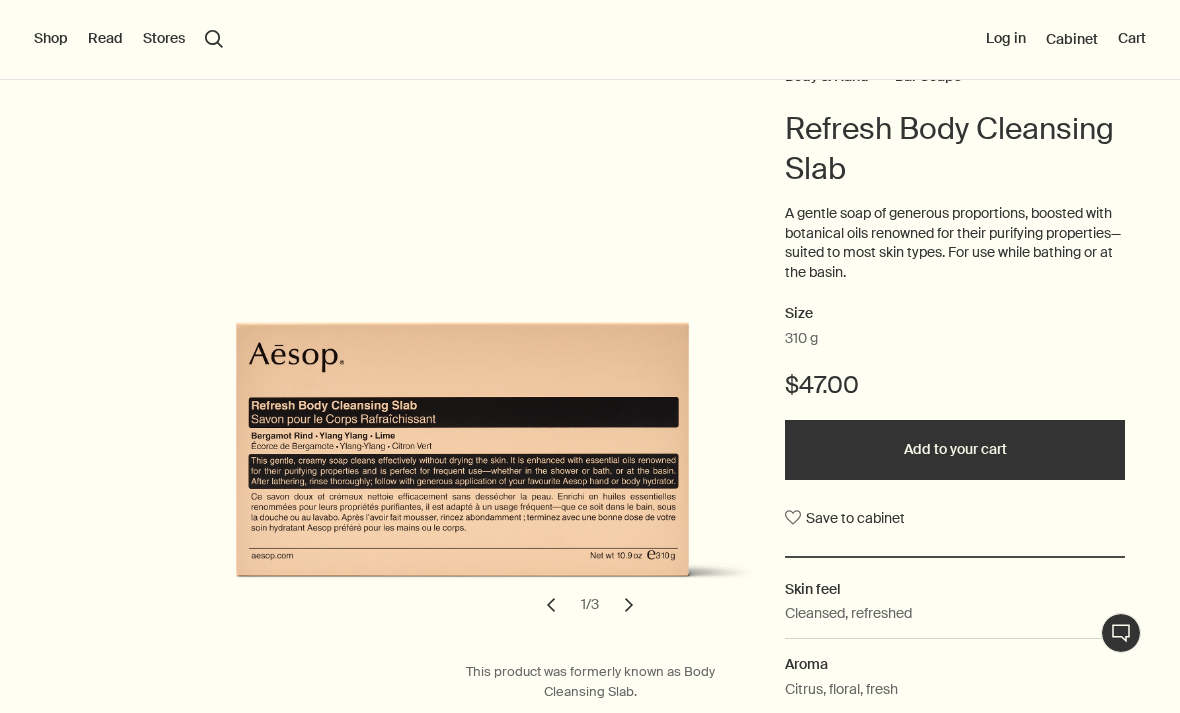 click on "chevron" at bounding box center (629, 605) 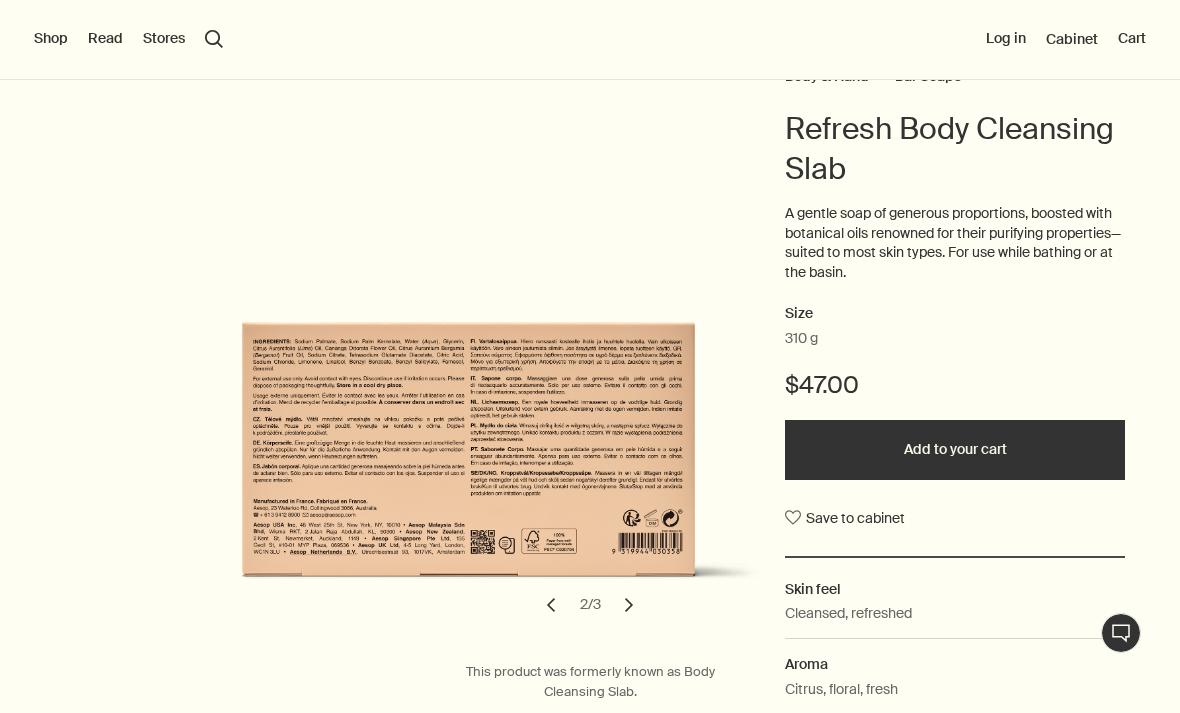 click at bounding box center (474, 420) 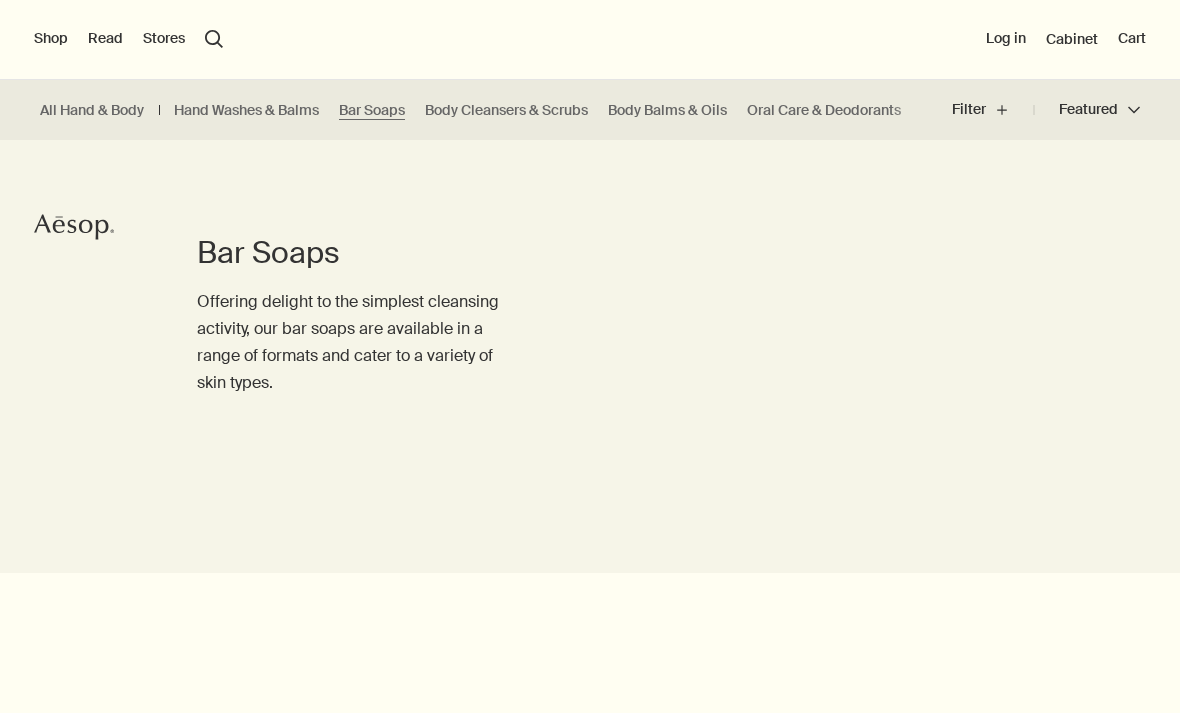 scroll, scrollTop: 436, scrollLeft: 0, axis: vertical 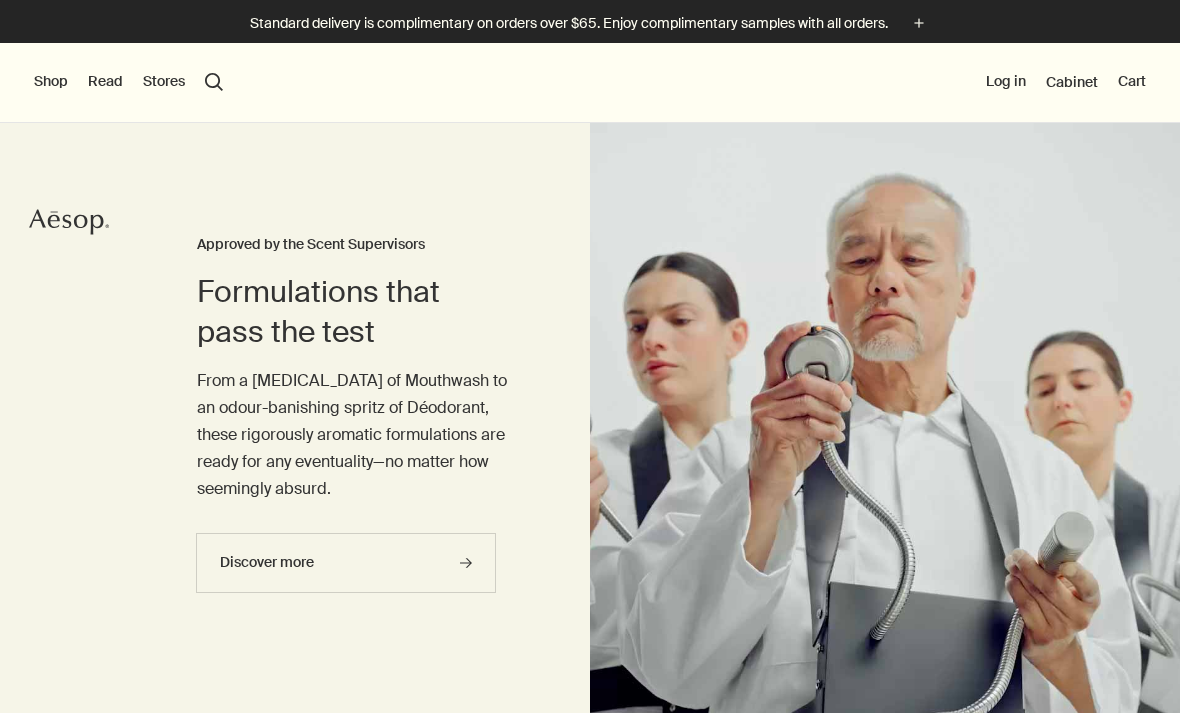click on "search Search" at bounding box center (214, 82) 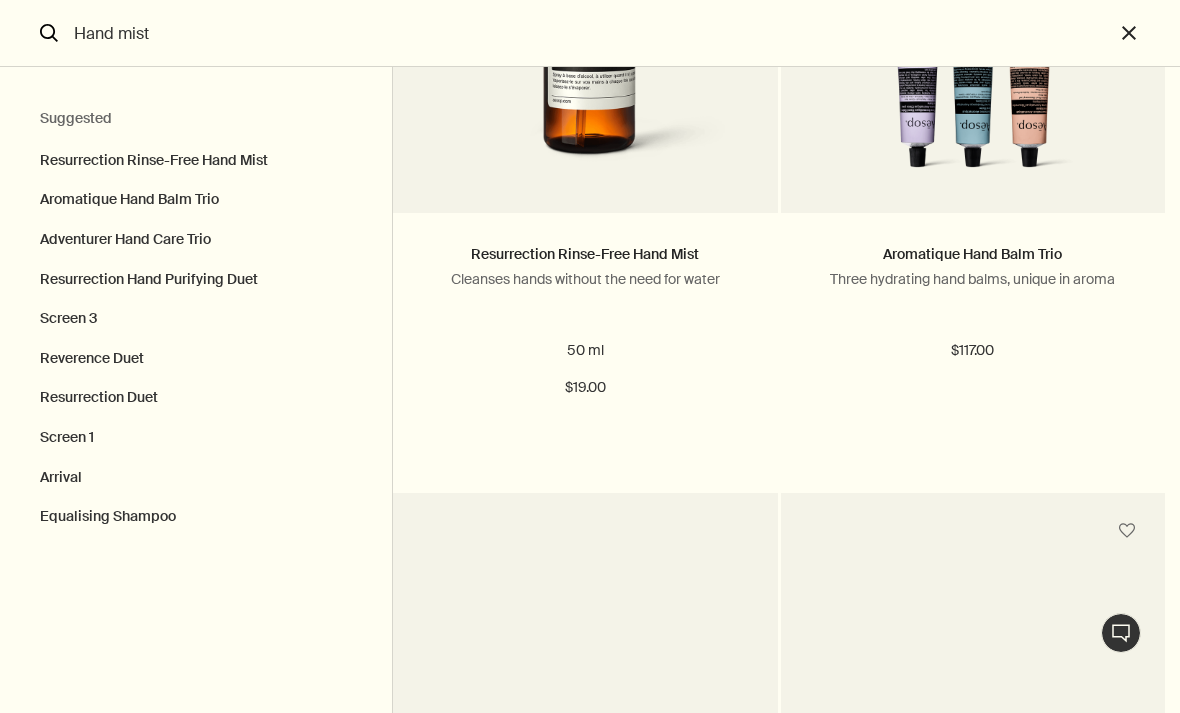scroll, scrollTop: 377, scrollLeft: 0, axis: vertical 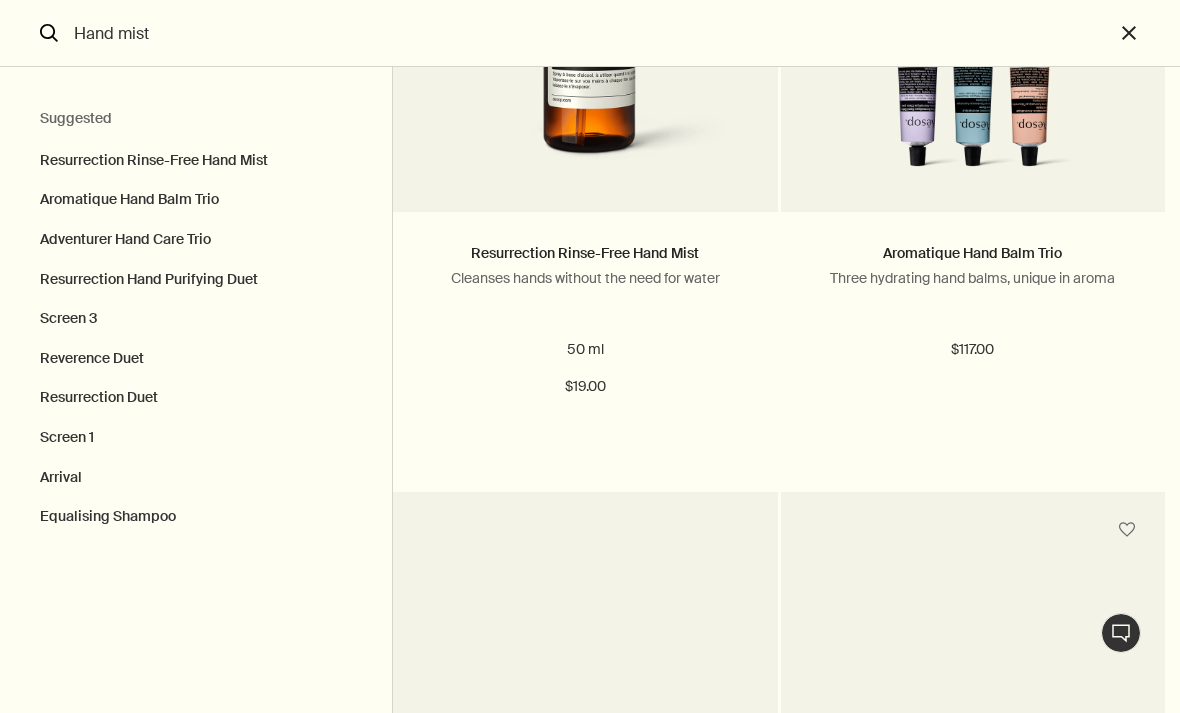 type on "Hand mist" 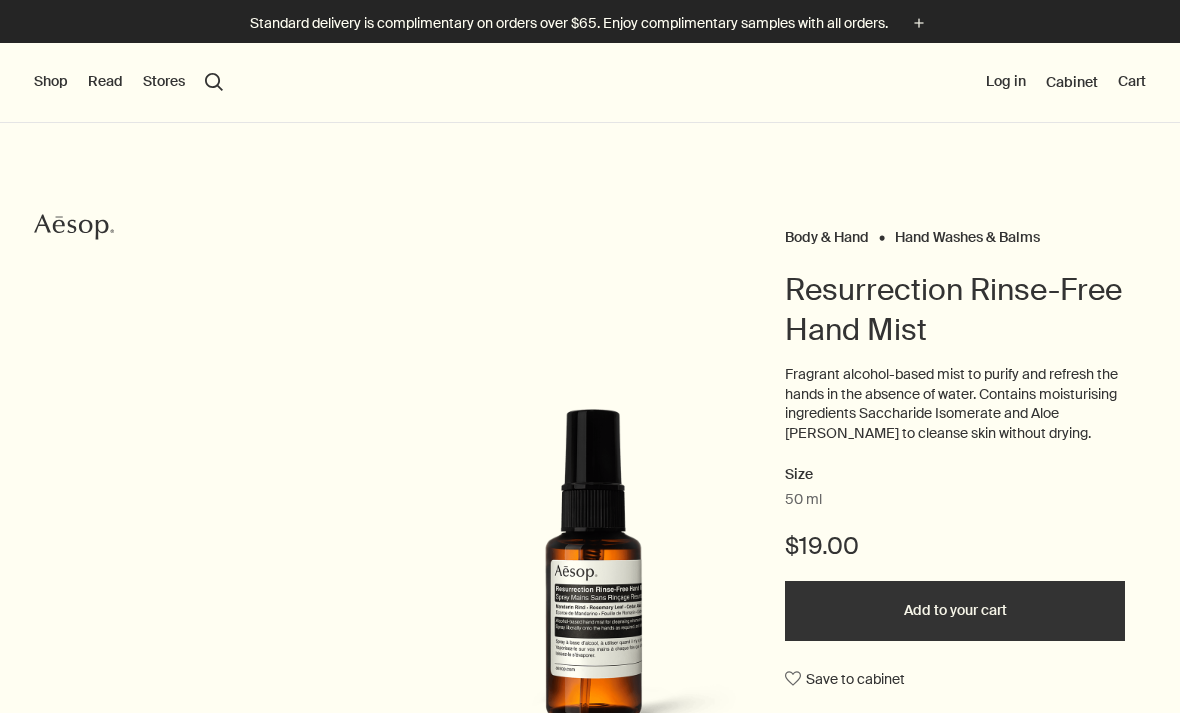 scroll, scrollTop: 3, scrollLeft: 0, axis: vertical 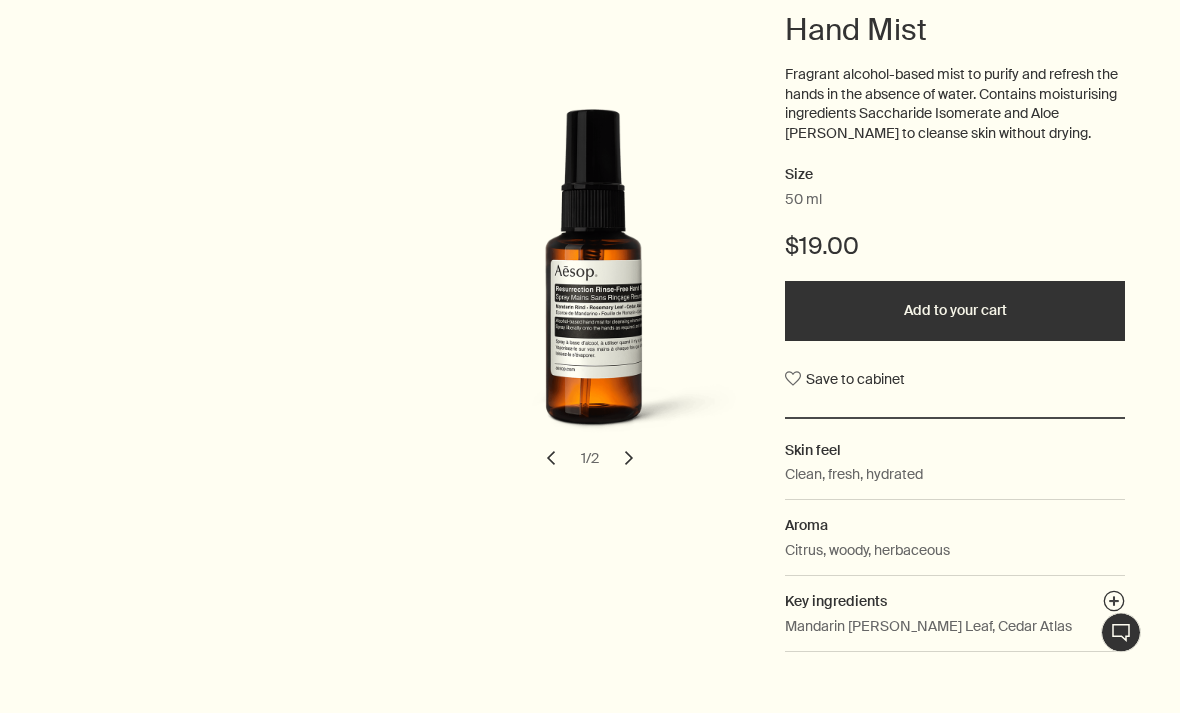 click on "chevron" at bounding box center [629, 459] 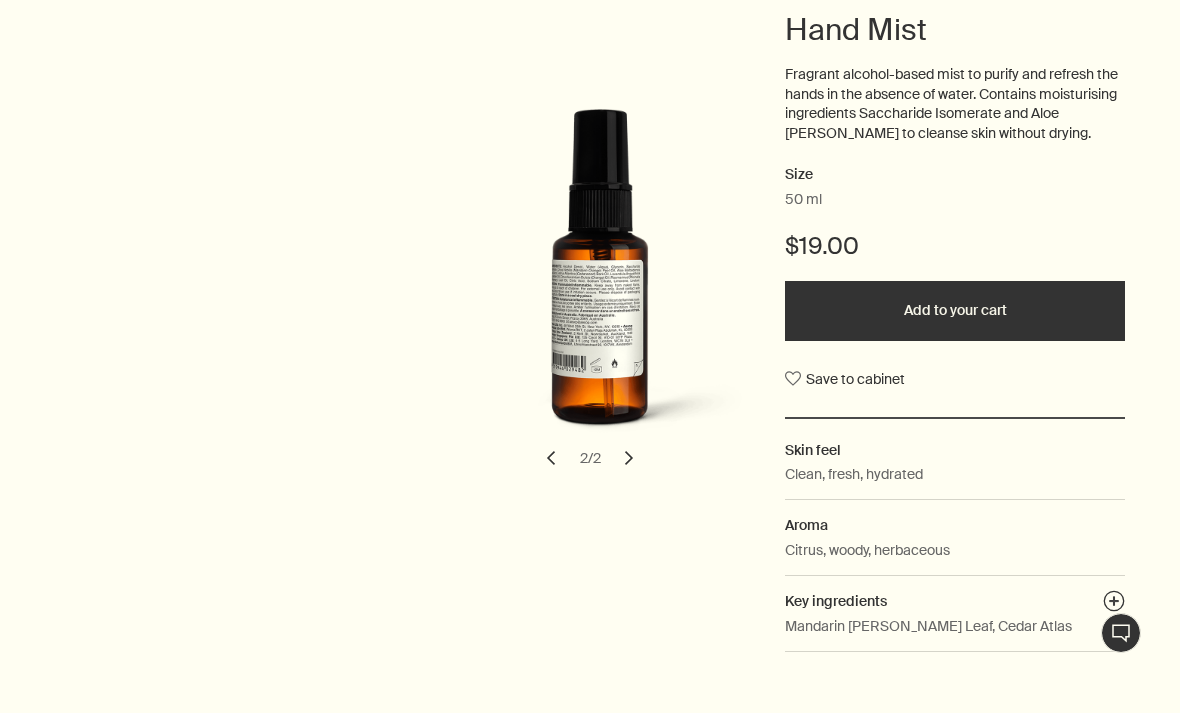 click on "chevron" at bounding box center [551, 458] 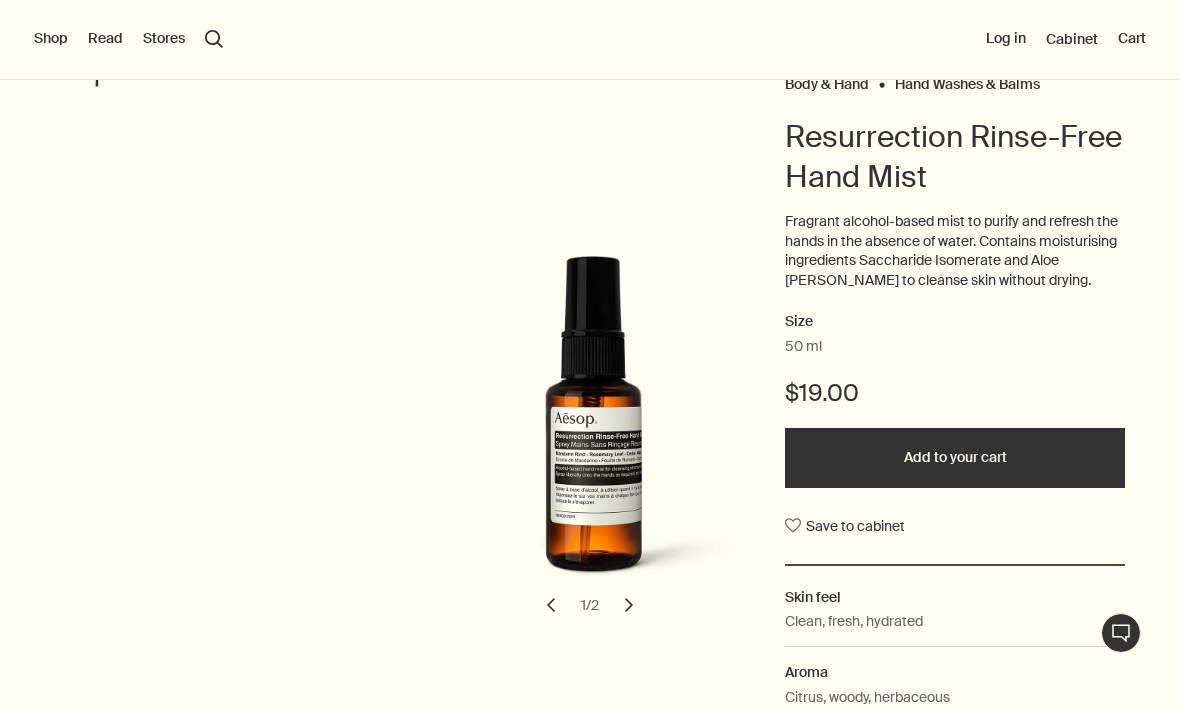 scroll, scrollTop: 0, scrollLeft: 0, axis: both 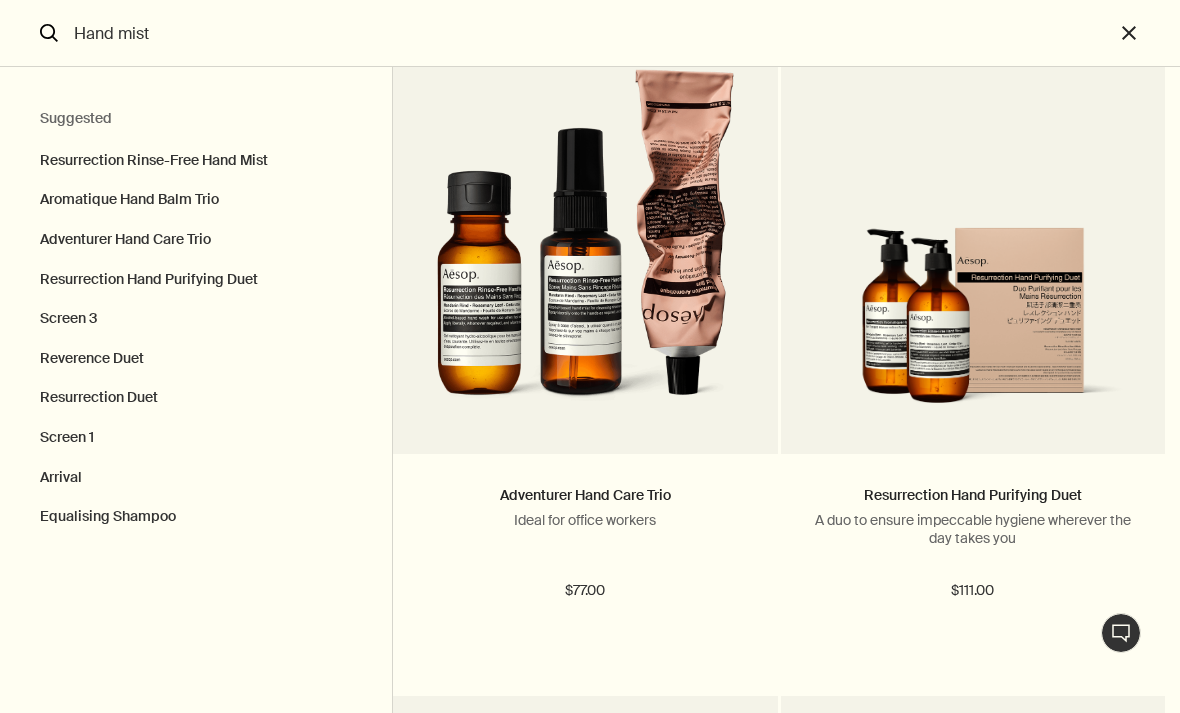 click on "Hand mist" at bounding box center (590, 33) 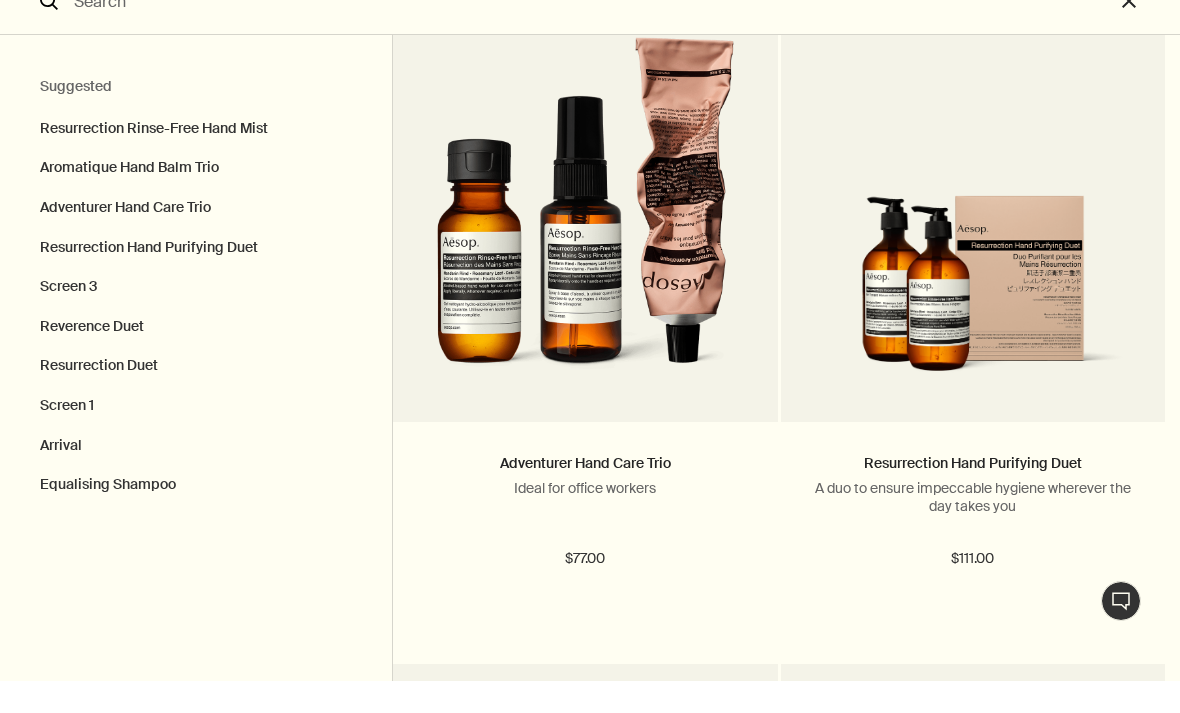 scroll, scrollTop: 0, scrollLeft: 0, axis: both 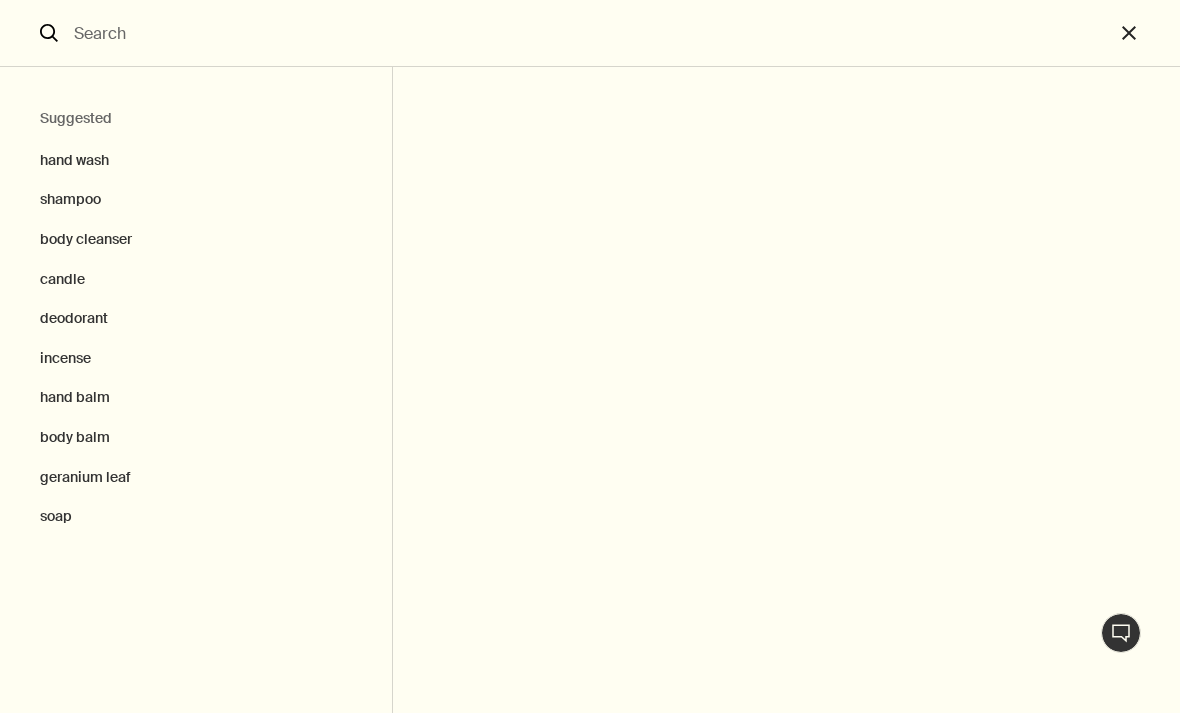 click at bounding box center (590, 33) 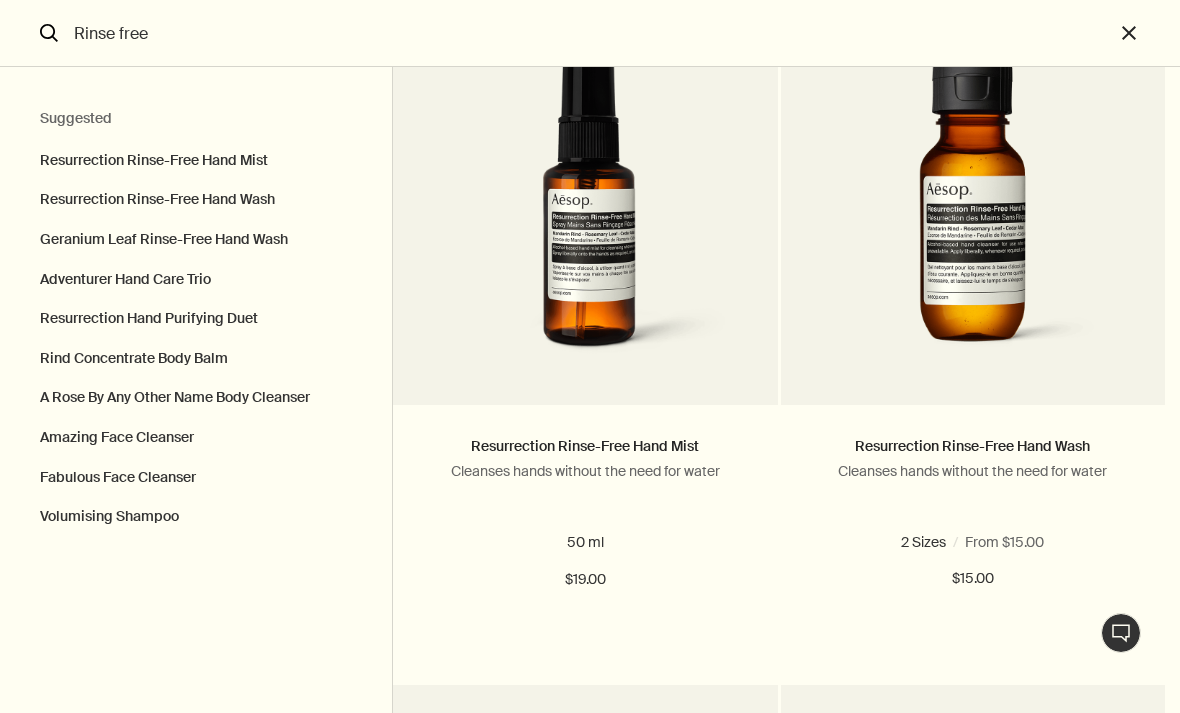scroll, scrollTop: 183, scrollLeft: 0, axis: vertical 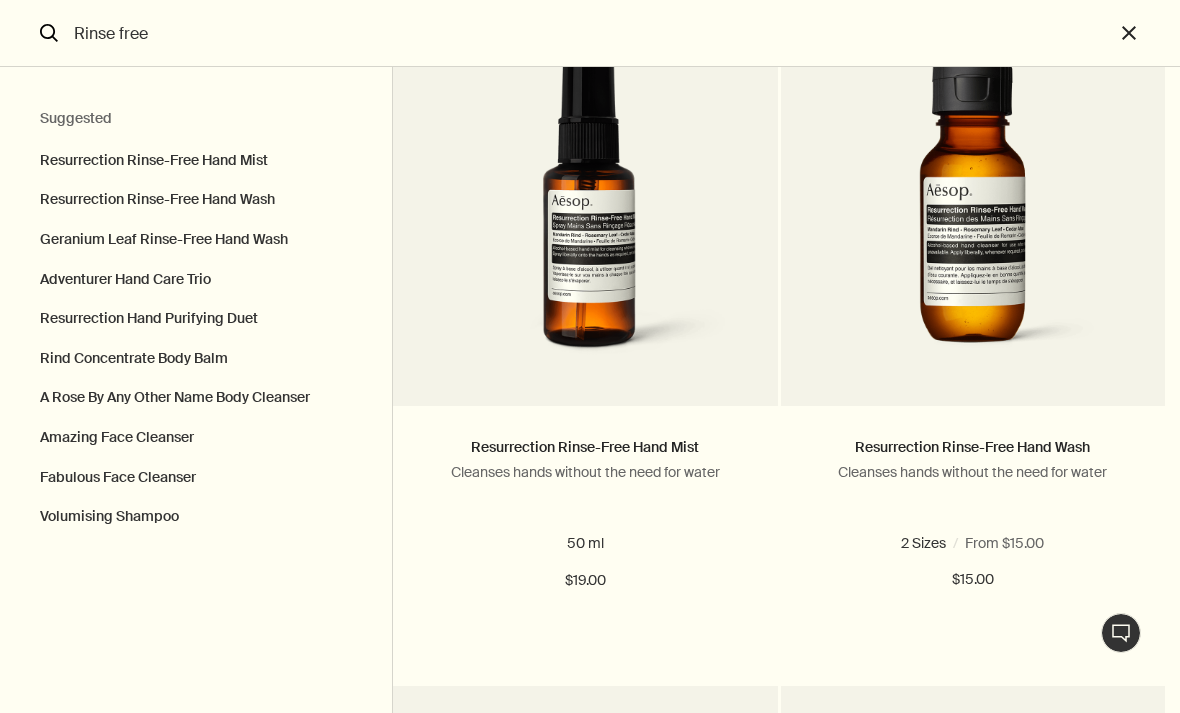 type on "Rinse free" 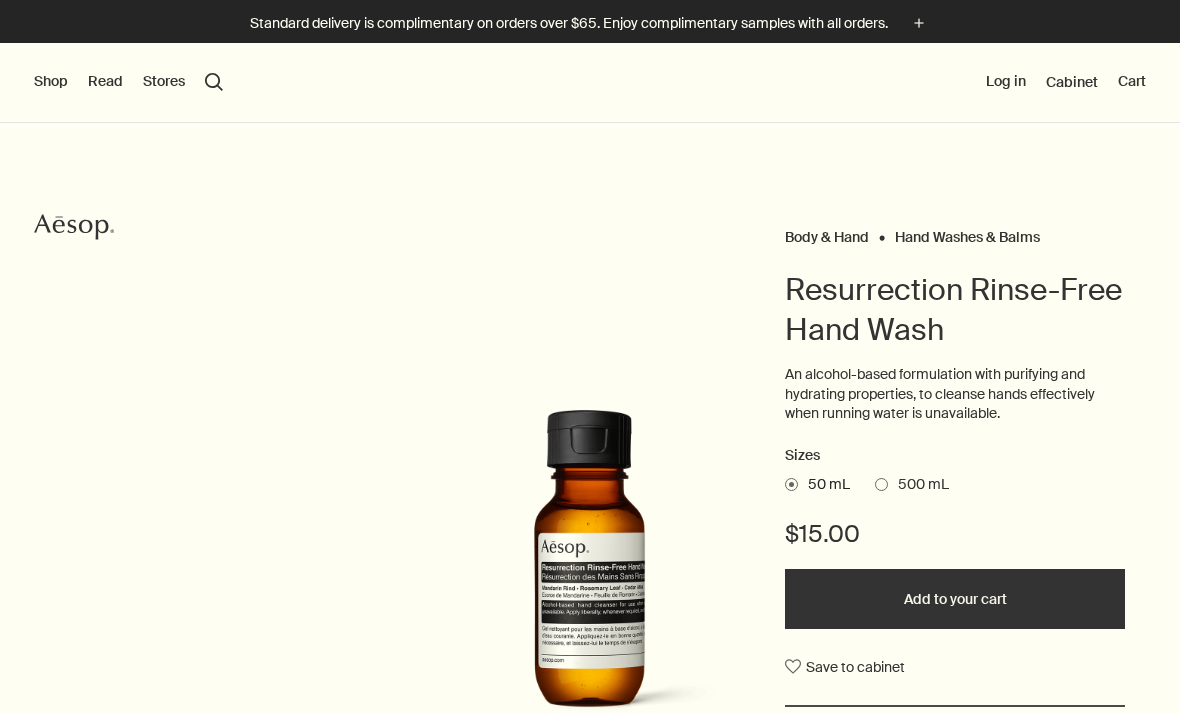 scroll, scrollTop: 0, scrollLeft: 0, axis: both 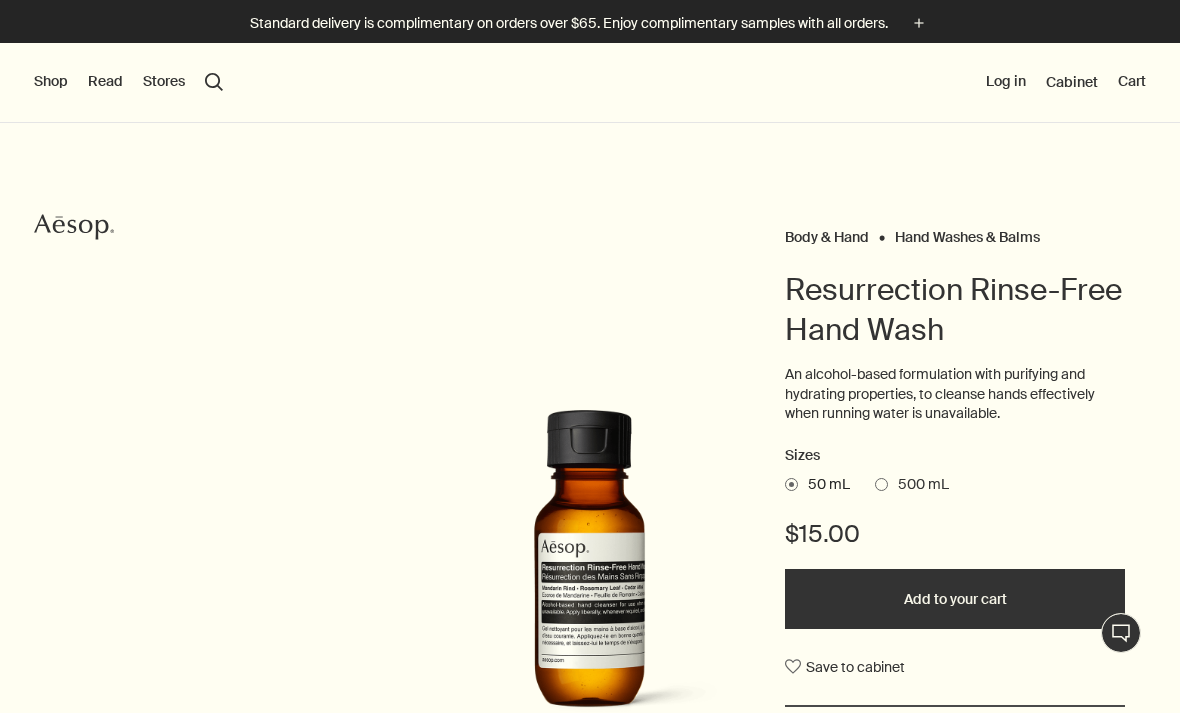 click on "500 mL" at bounding box center [912, 485] 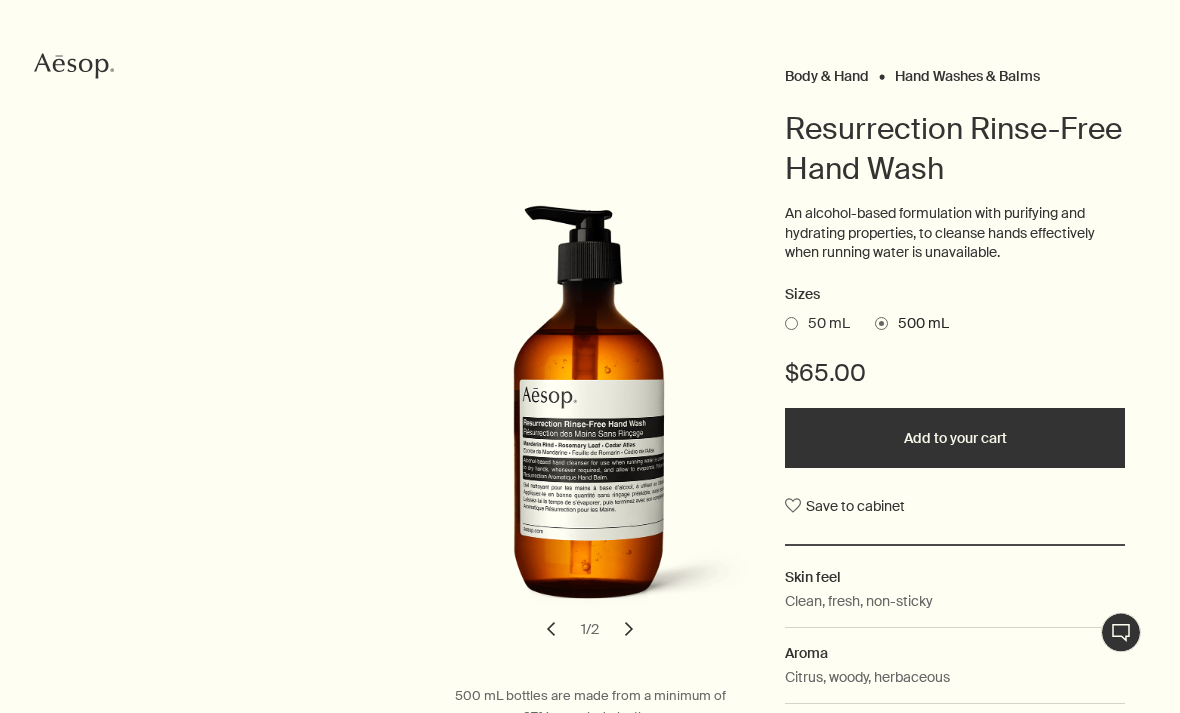 scroll, scrollTop: 161, scrollLeft: 0, axis: vertical 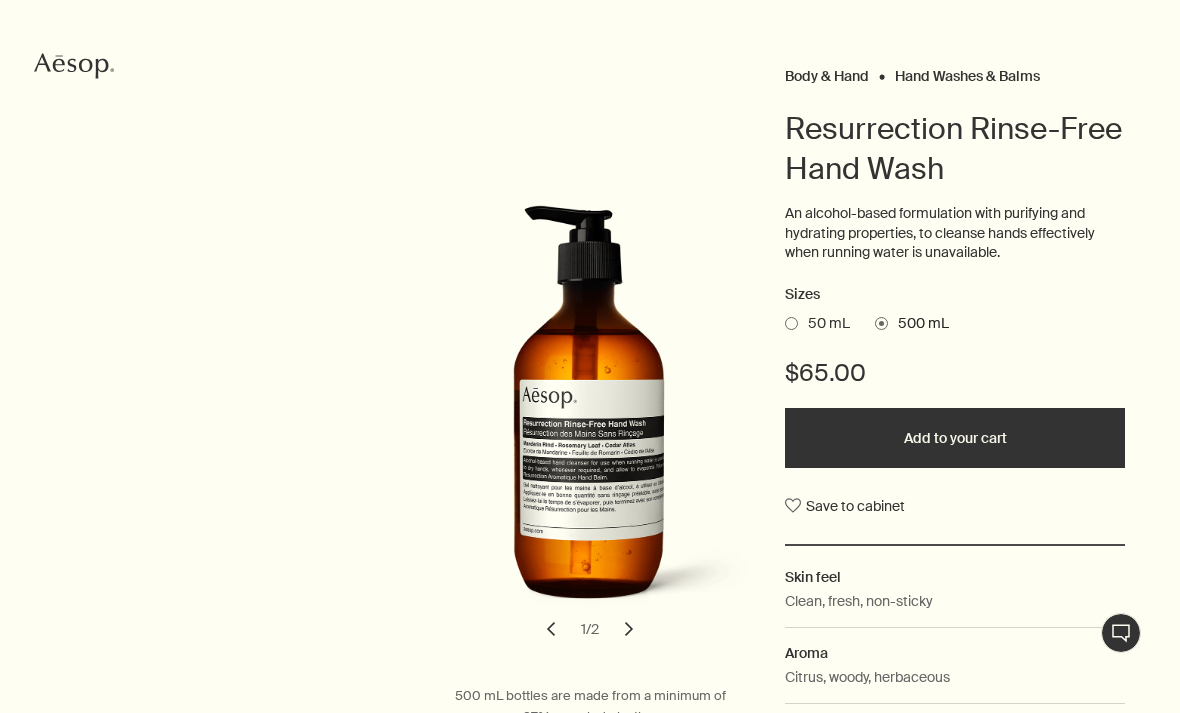 click on "50 mL" at bounding box center (817, 324) 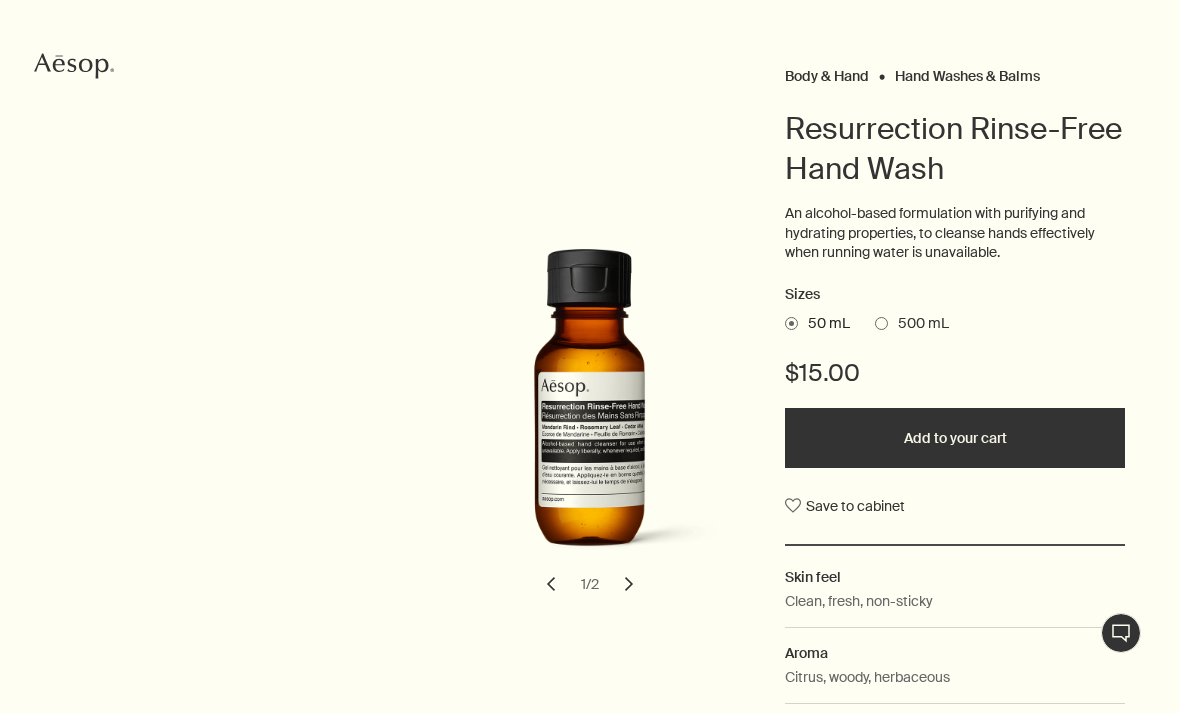click on "500 mL" at bounding box center [918, 324] 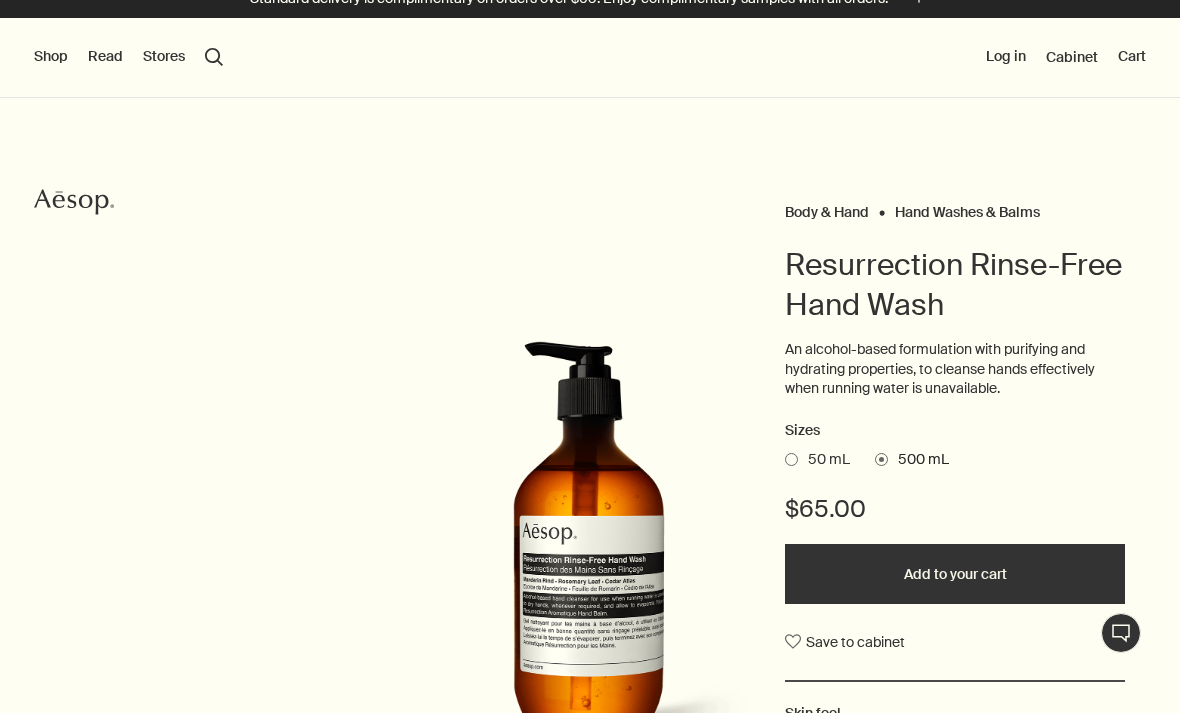 scroll, scrollTop: 0, scrollLeft: 0, axis: both 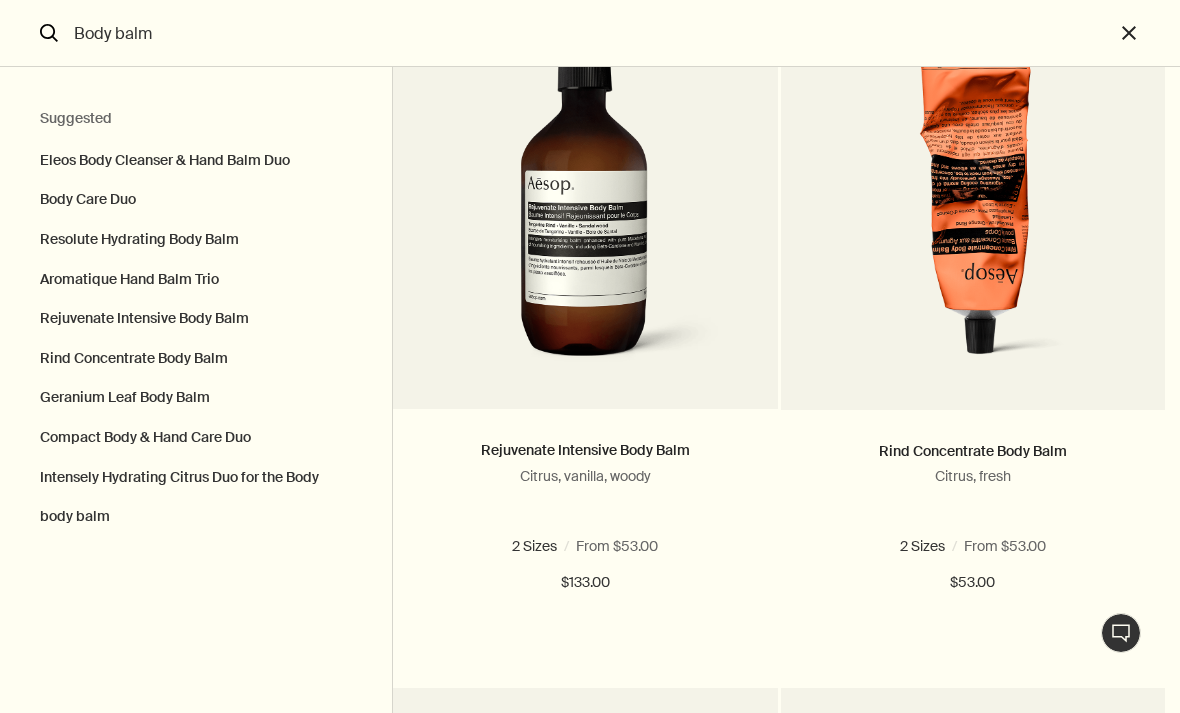 type on "Body balm" 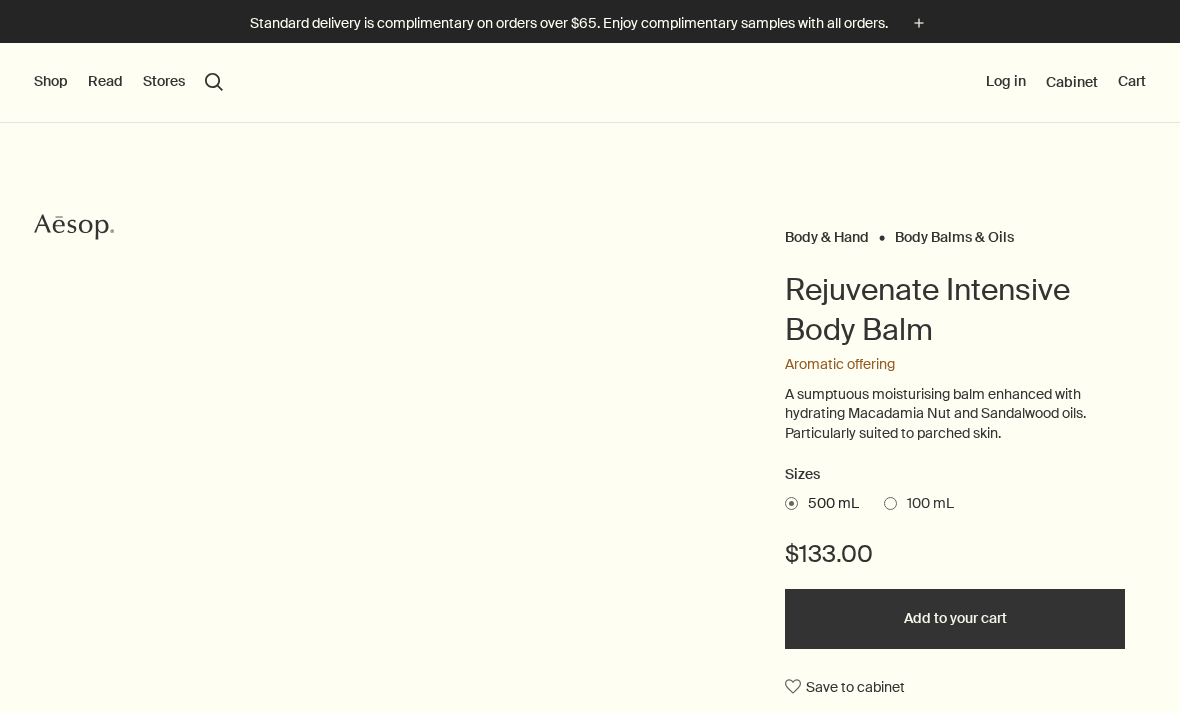 scroll, scrollTop: 0, scrollLeft: 0, axis: both 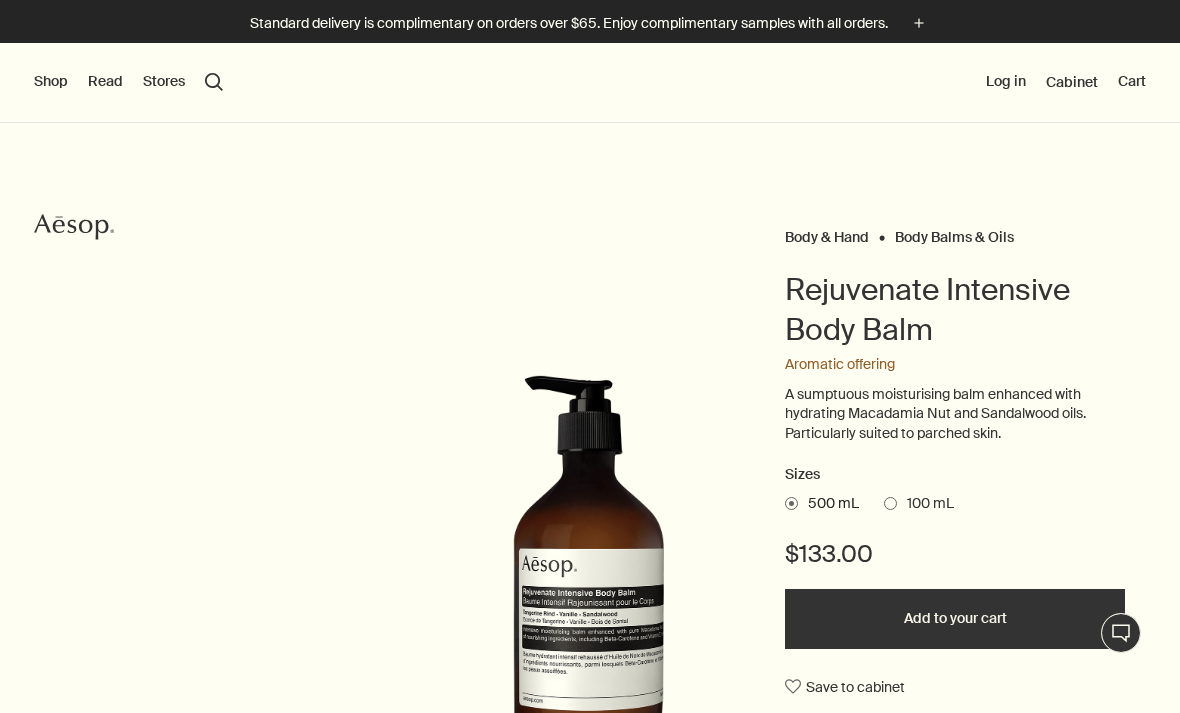 click on "100 mL" at bounding box center (925, 504) 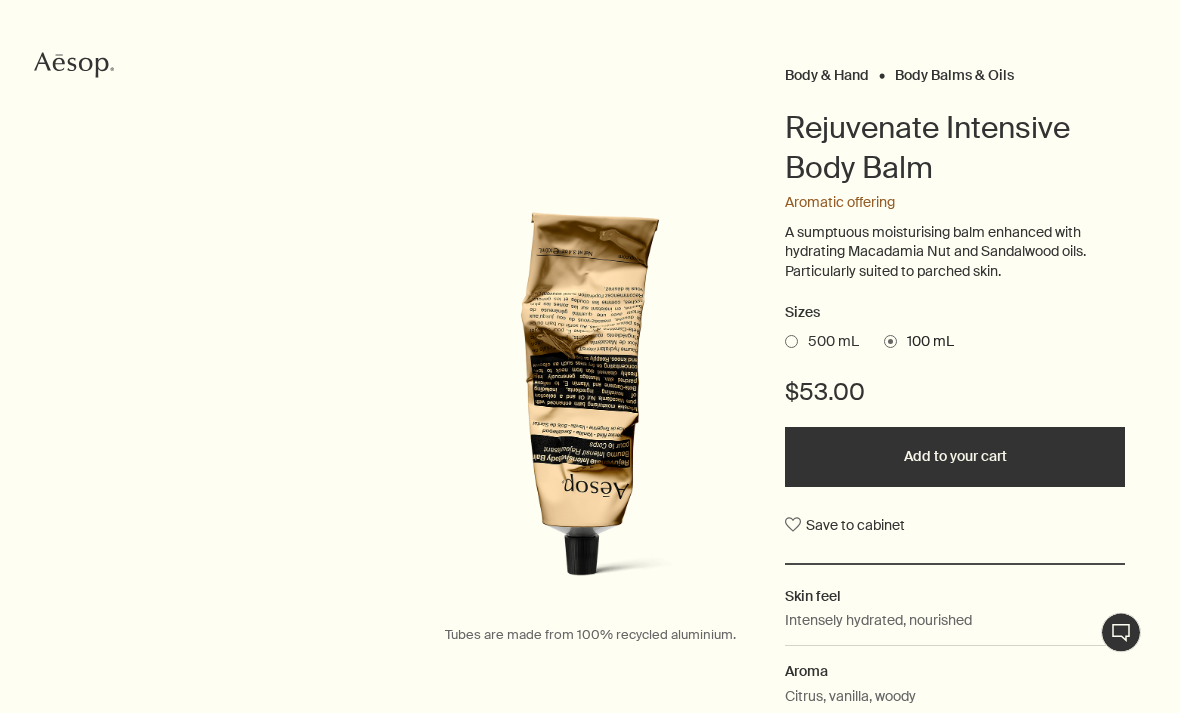 scroll, scrollTop: 164, scrollLeft: 0, axis: vertical 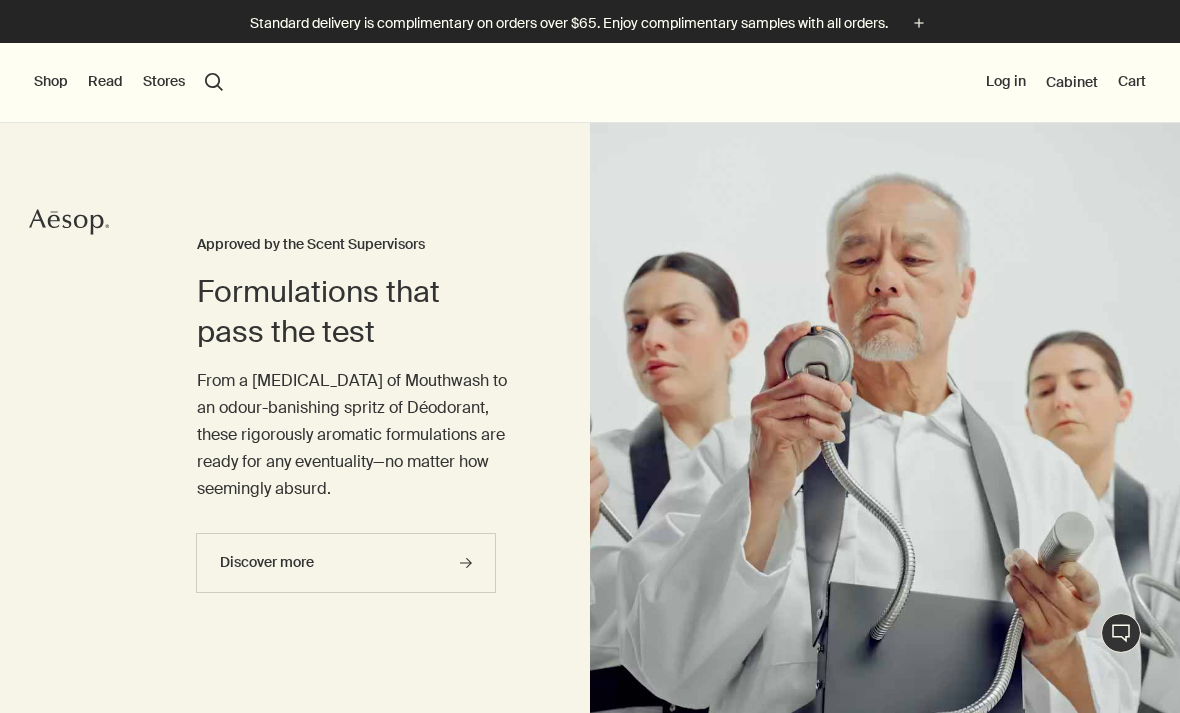 click on "search Search" at bounding box center [214, 82] 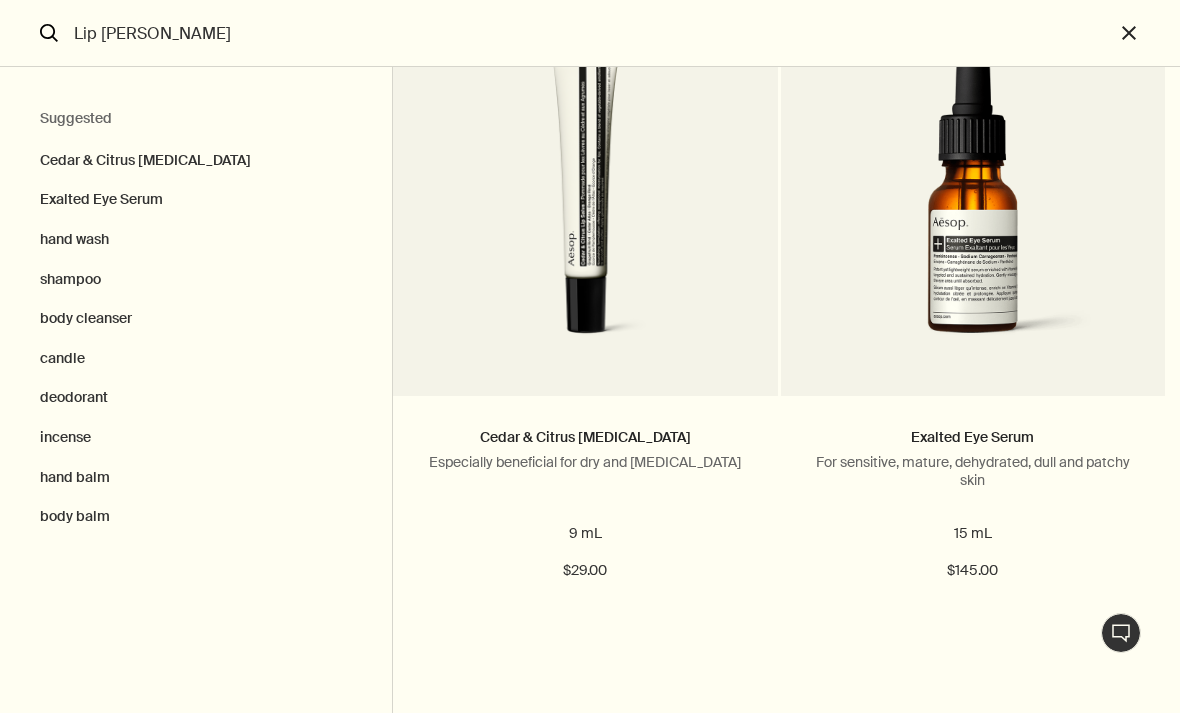scroll, scrollTop: 198, scrollLeft: 0, axis: vertical 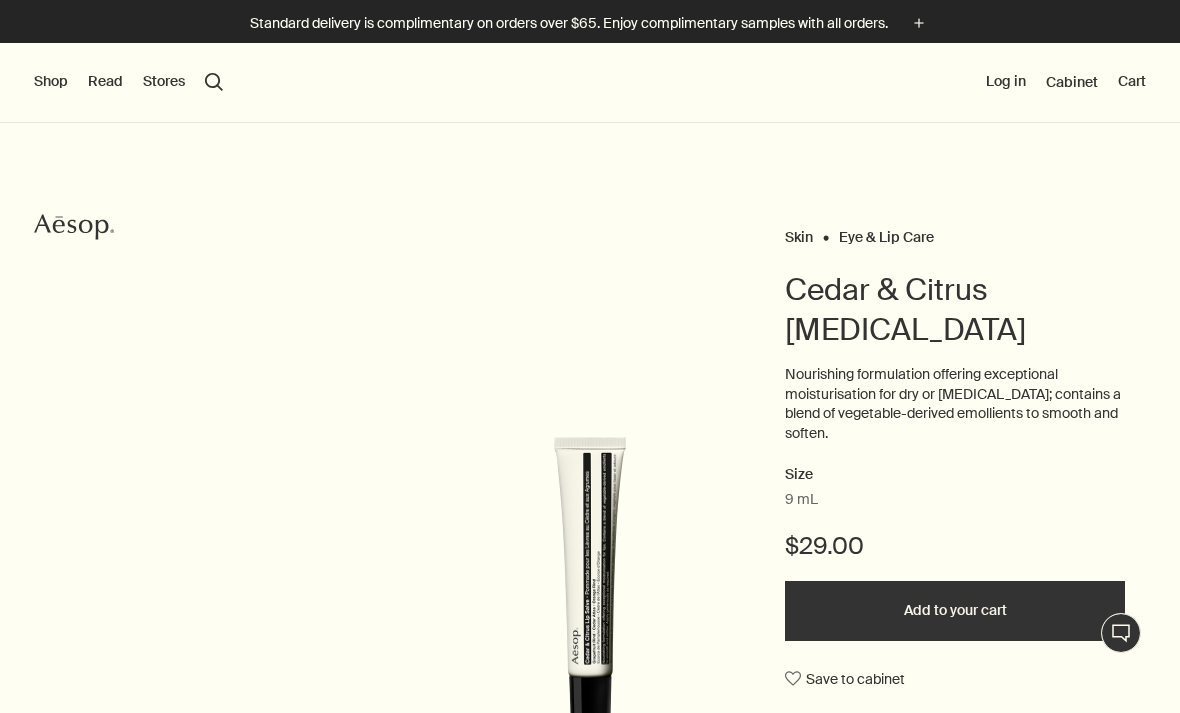 click on "Shop New & Notable Skin Care Hand & Body Home Hair Fragrance Kits & Travel Gifts Live assistance Read About Our story Careers Foundation Contact us   rightUpArrow Philosophy Design Products Stores search Search Log in Cabinet Cart" at bounding box center (590, 83) 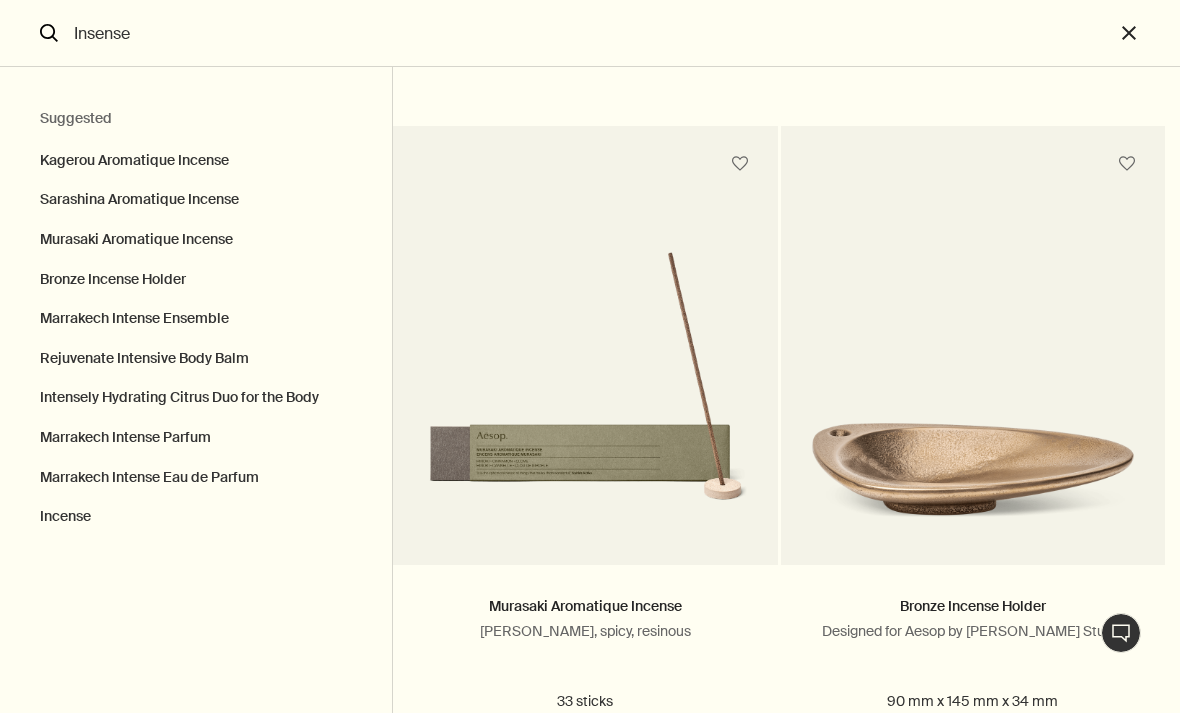 scroll, scrollTop: 746, scrollLeft: 0, axis: vertical 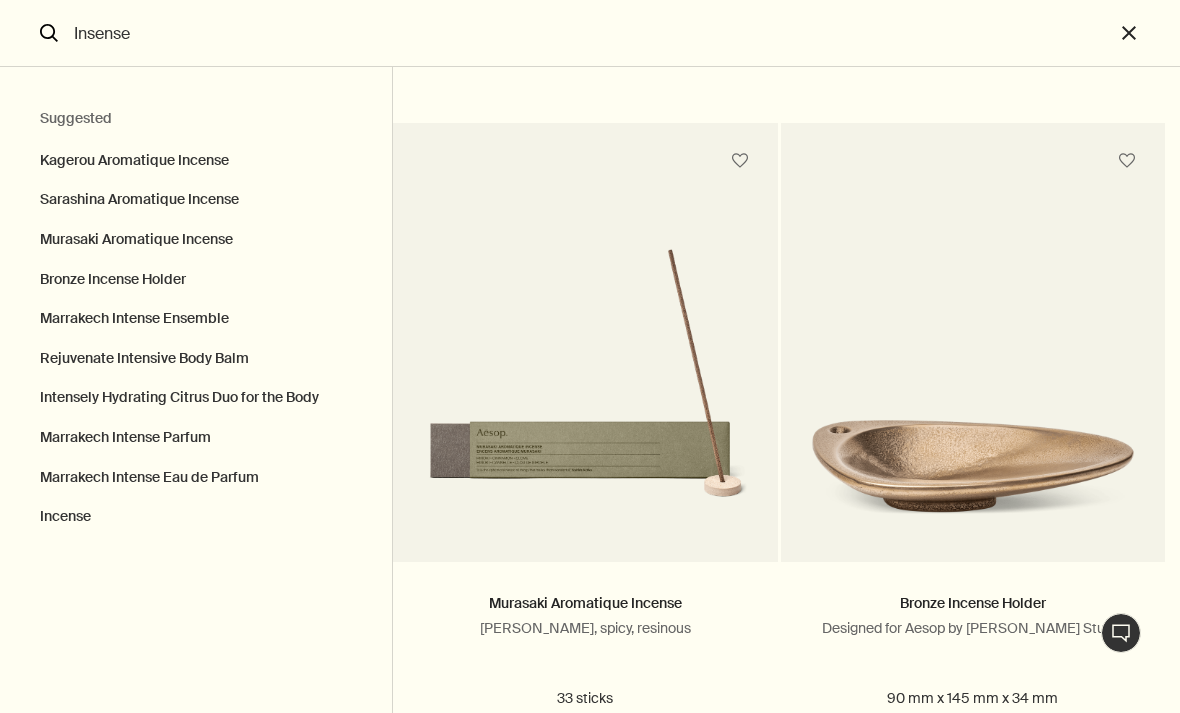 click on "Insense" at bounding box center (590, 33) 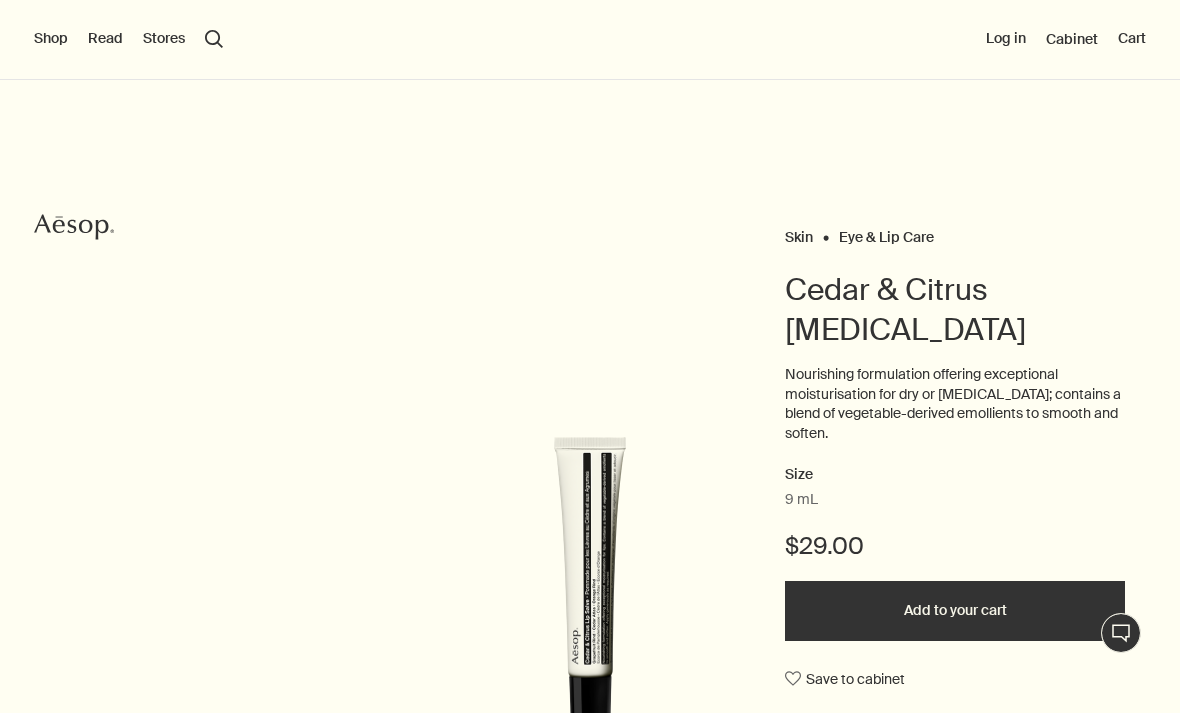 type 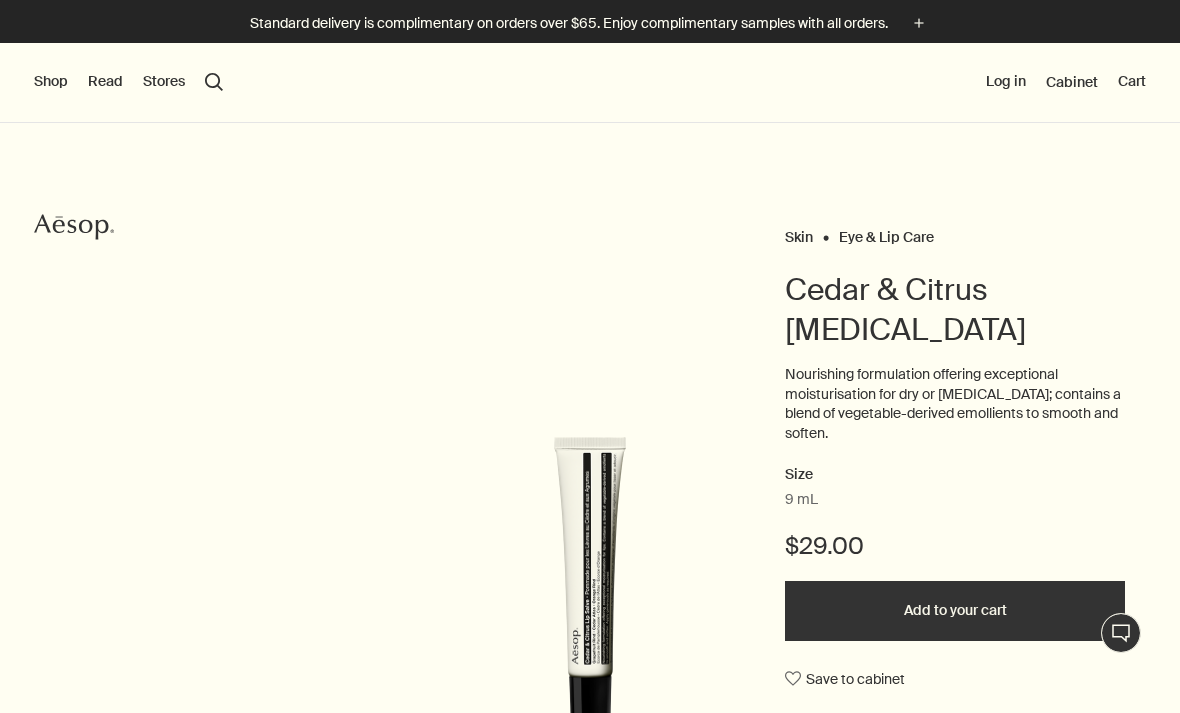 click on "Shop New & Notable Skin Care Hand & Body Home Hair Fragrance Kits & Travel Gifts Live assistance Read About Our story Careers Foundation Contact us   rightUpArrow Philosophy Design Products Stores search Search Log in Cabinet Cart" at bounding box center [590, 83] 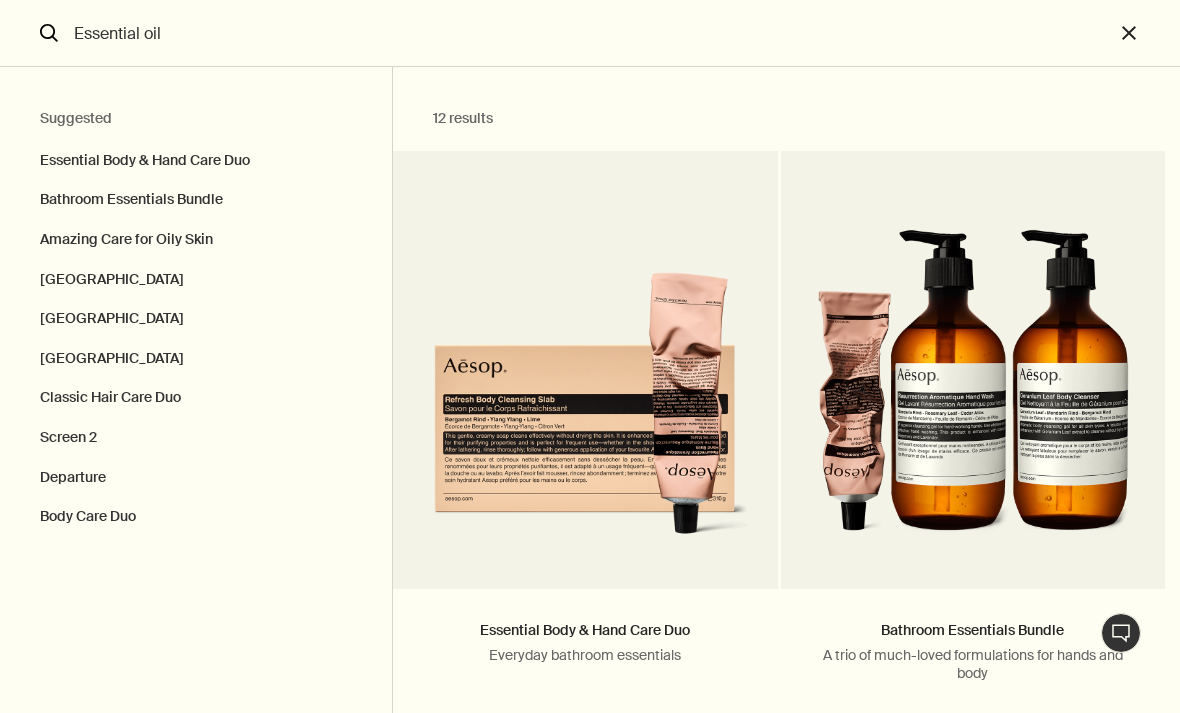 type on "Essential oil" 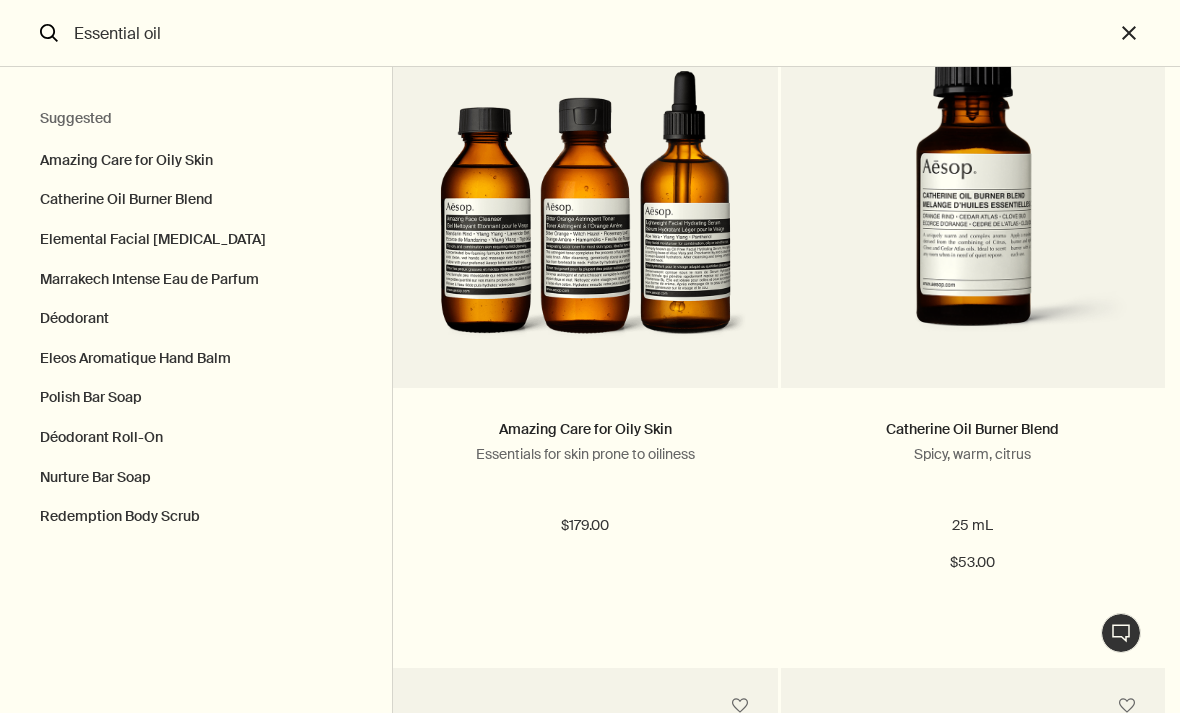 scroll, scrollTop: 199, scrollLeft: 0, axis: vertical 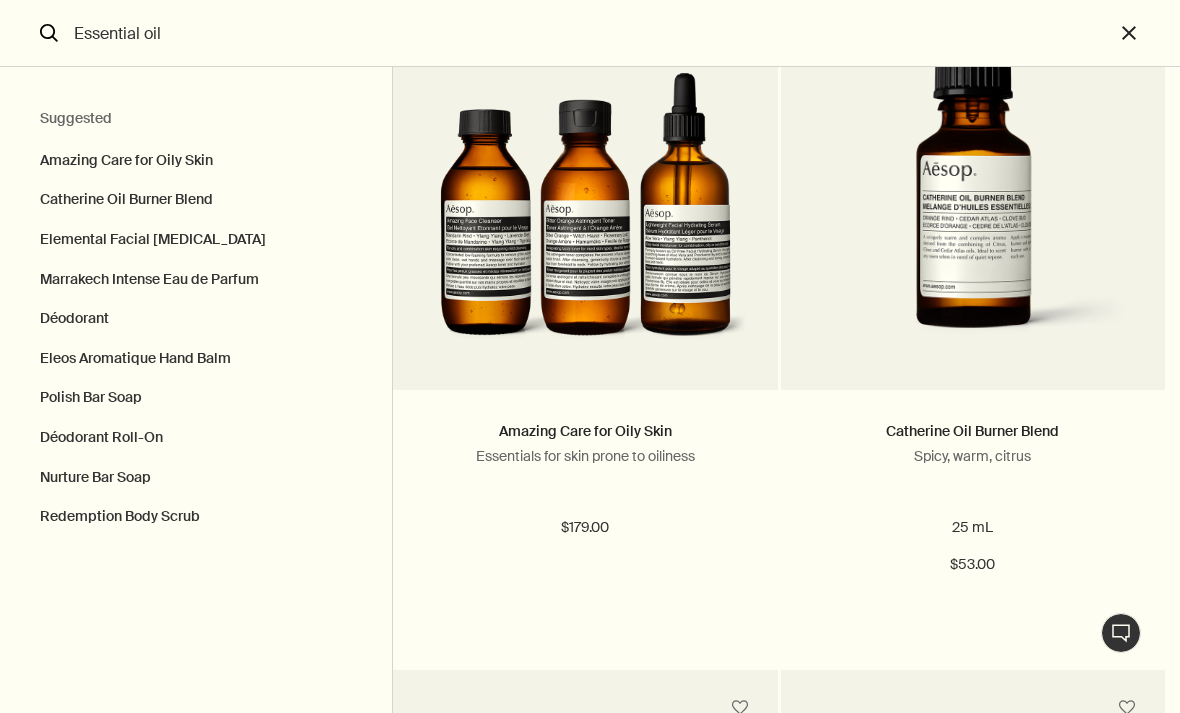 click at bounding box center (973, 201) 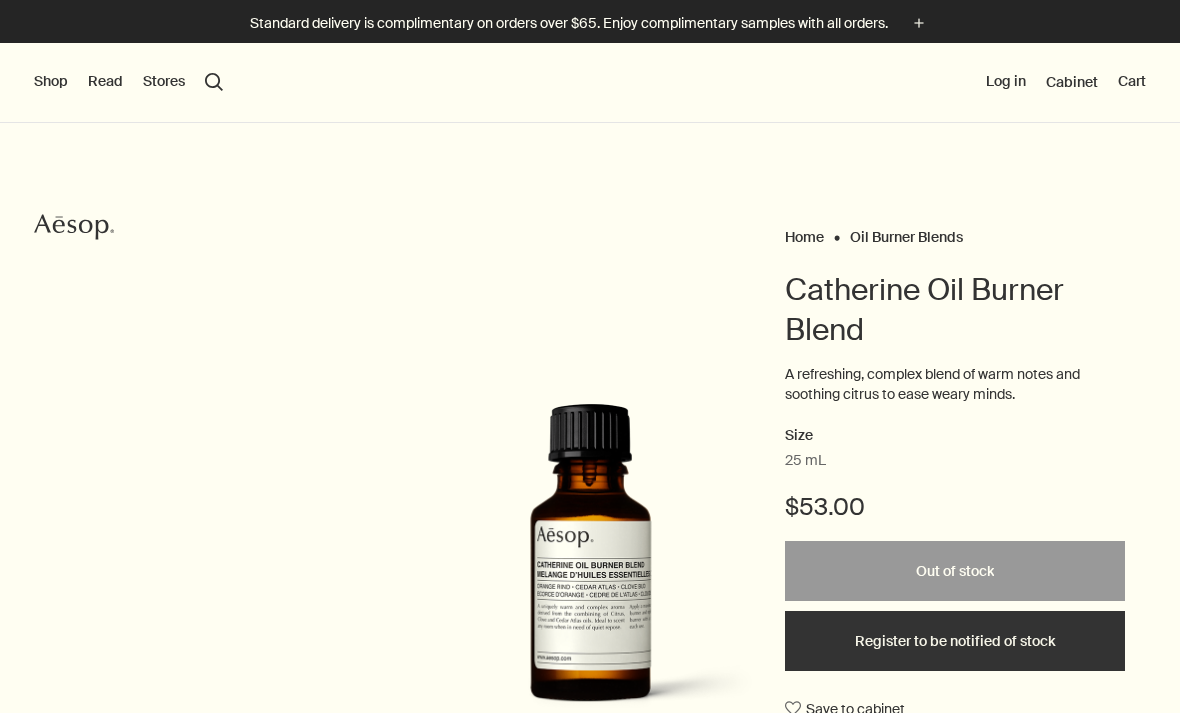 scroll, scrollTop: 0, scrollLeft: 0, axis: both 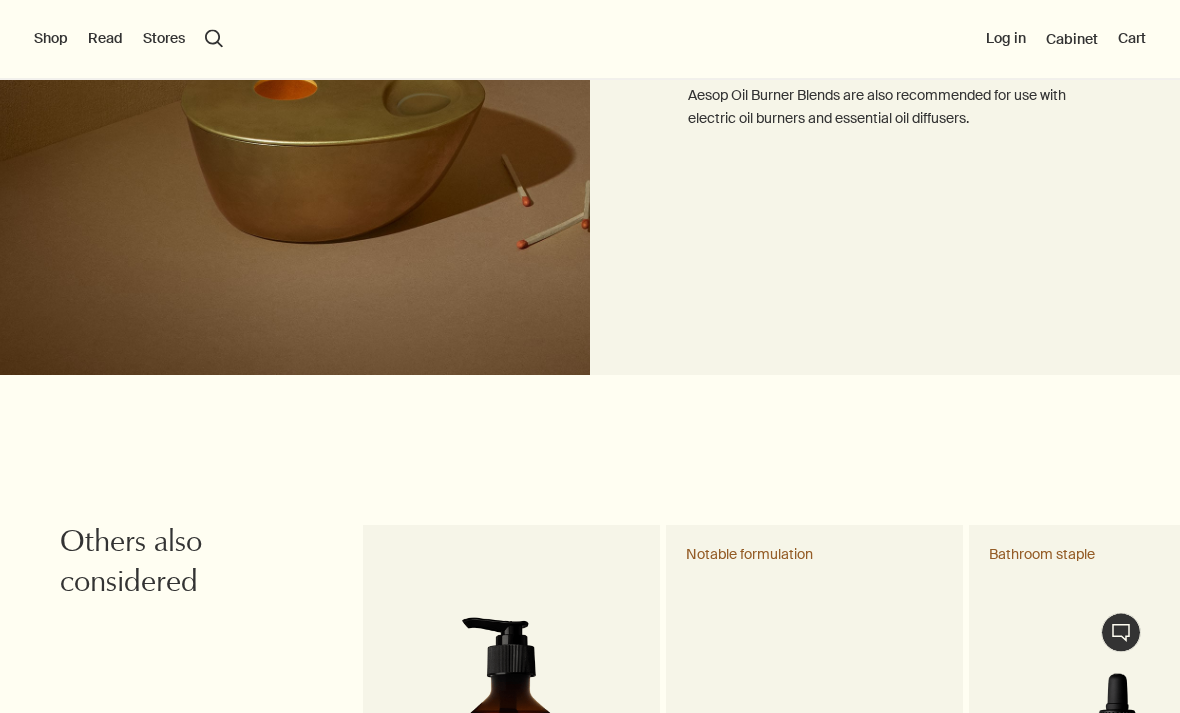 click on "search Search" at bounding box center (214, 39) 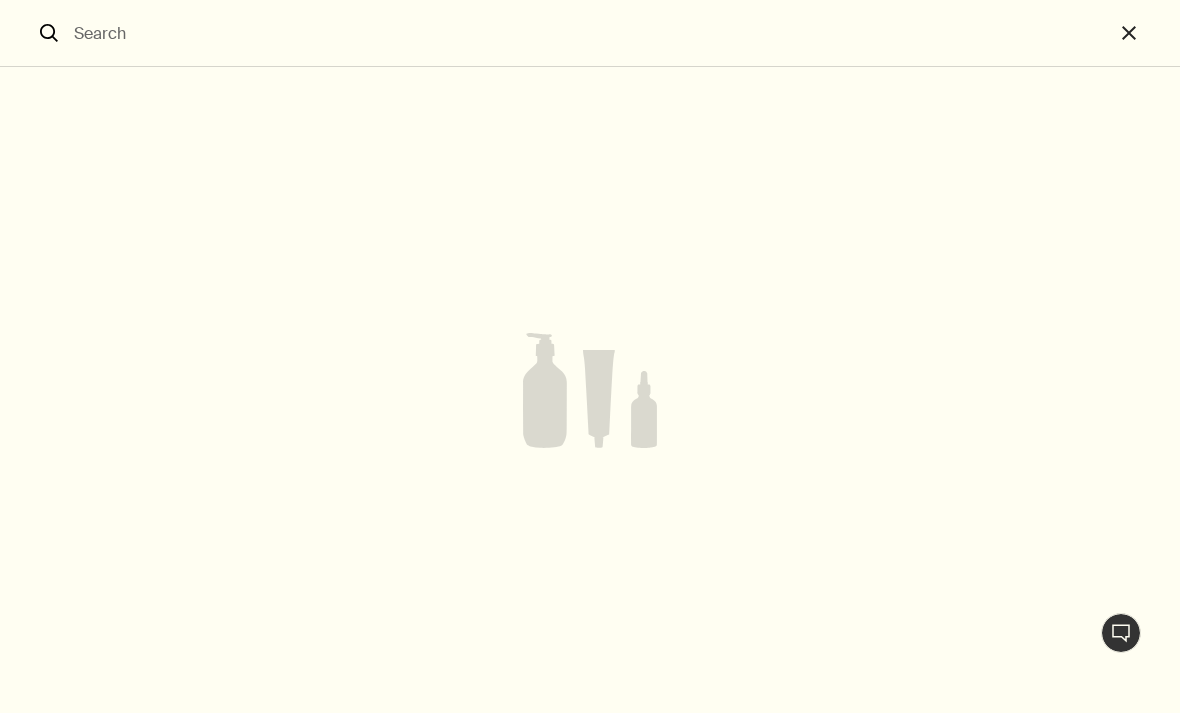 scroll, scrollTop: 1338, scrollLeft: 0, axis: vertical 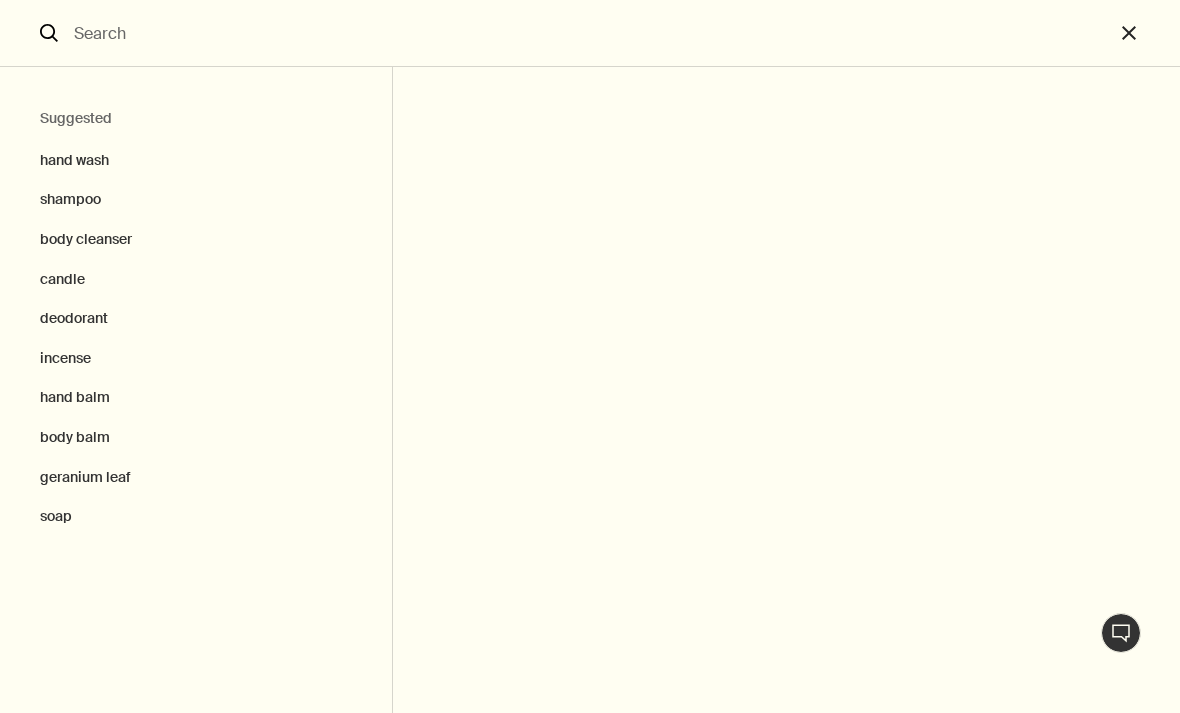 click on "candle" at bounding box center [196, 280] 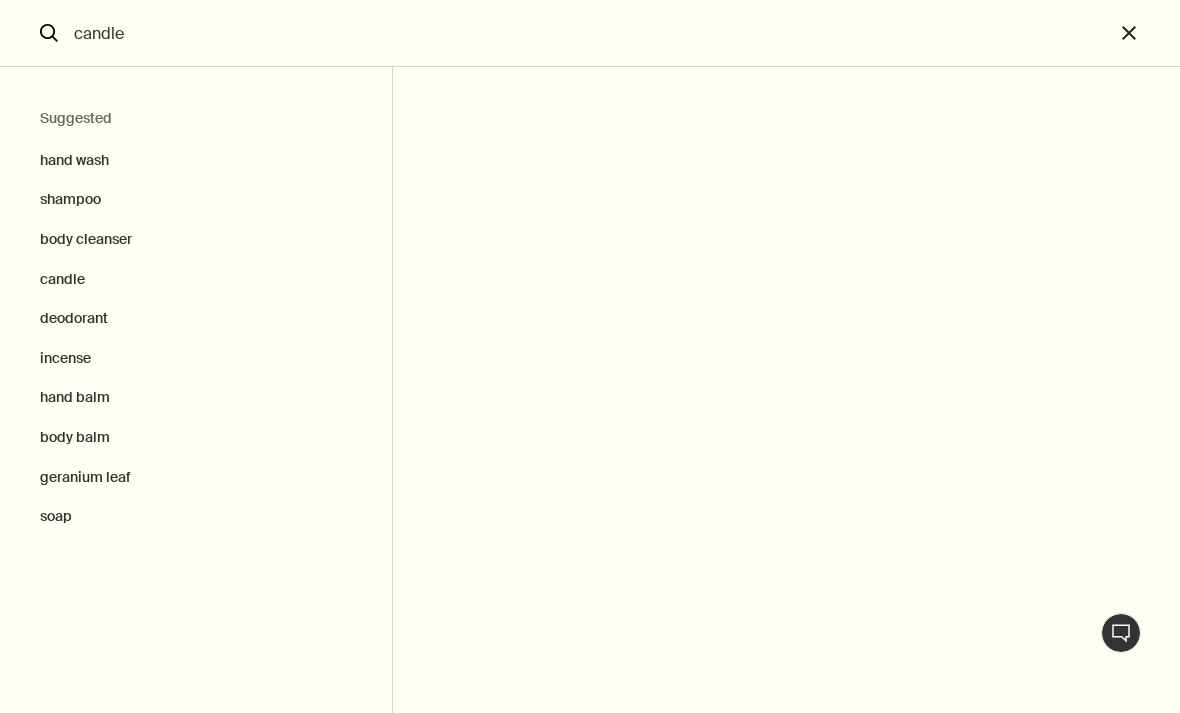 scroll, scrollTop: 1339, scrollLeft: 0, axis: vertical 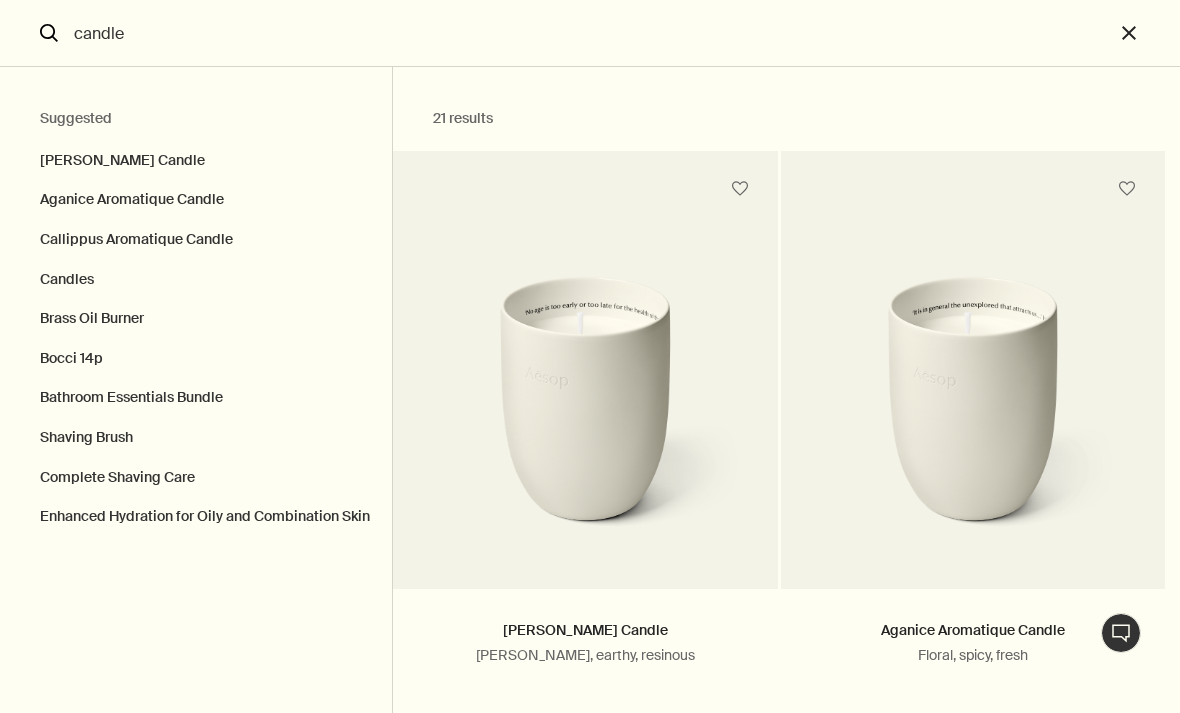 click on "candle" at bounding box center [590, 33] 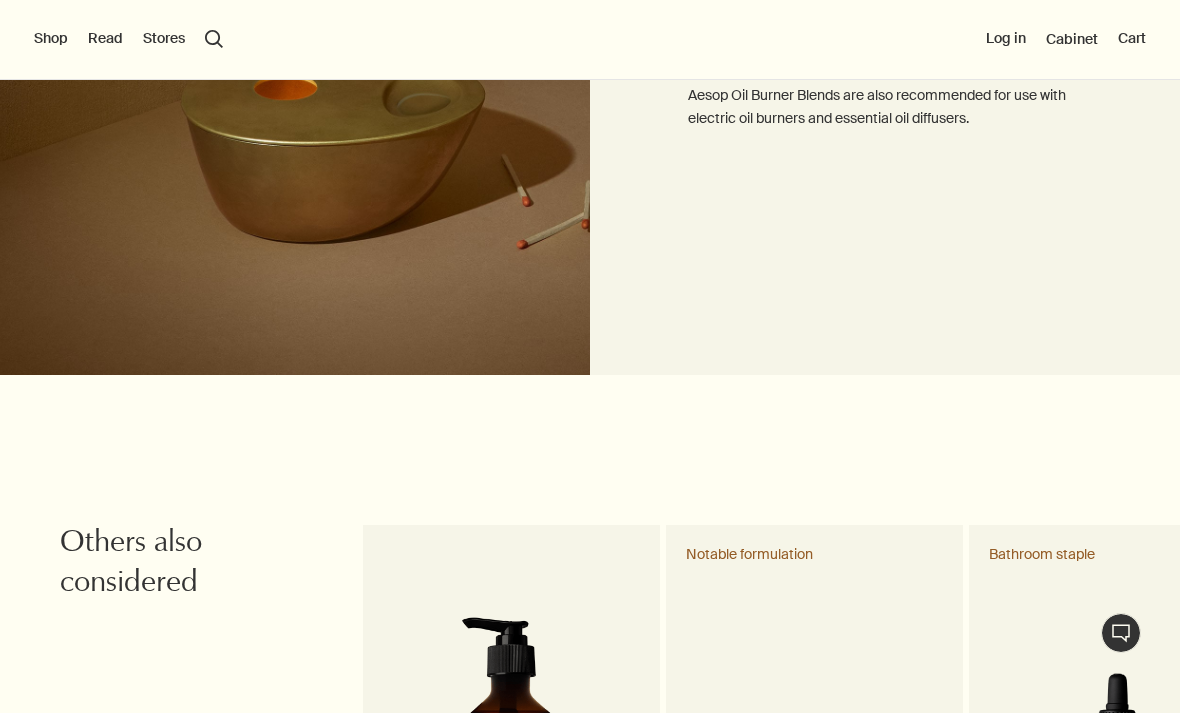 click on "search Search" at bounding box center (214, 39) 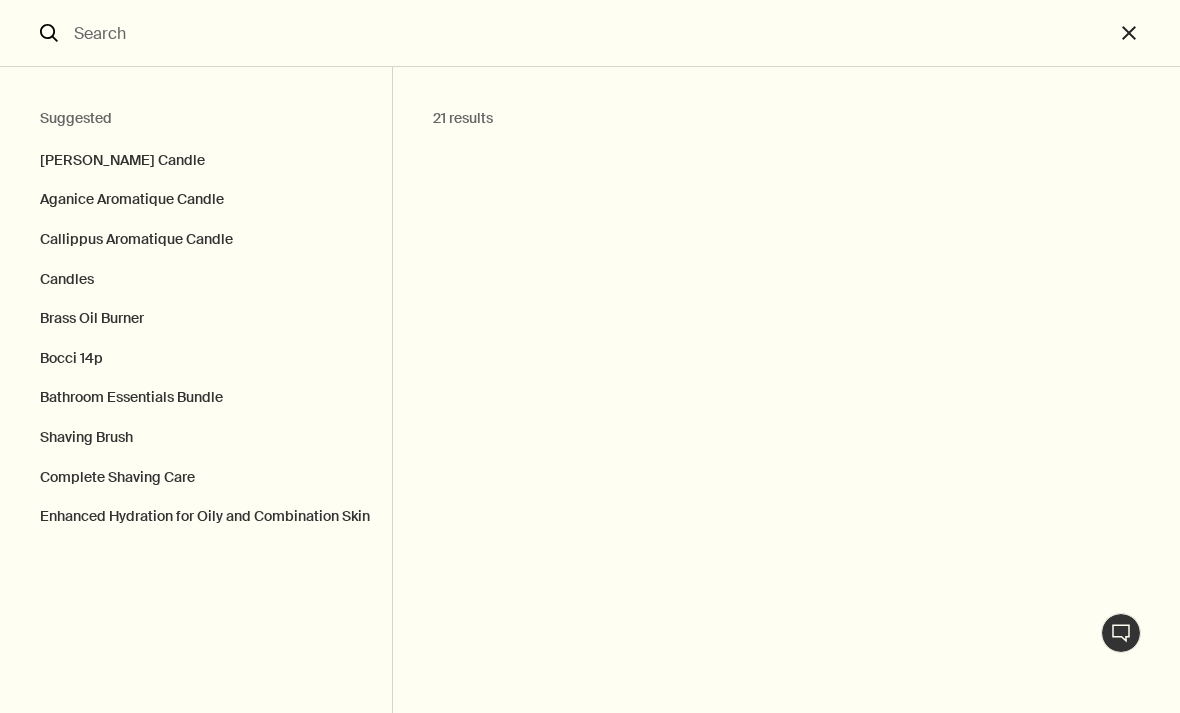 scroll, scrollTop: 1338, scrollLeft: 0, axis: vertical 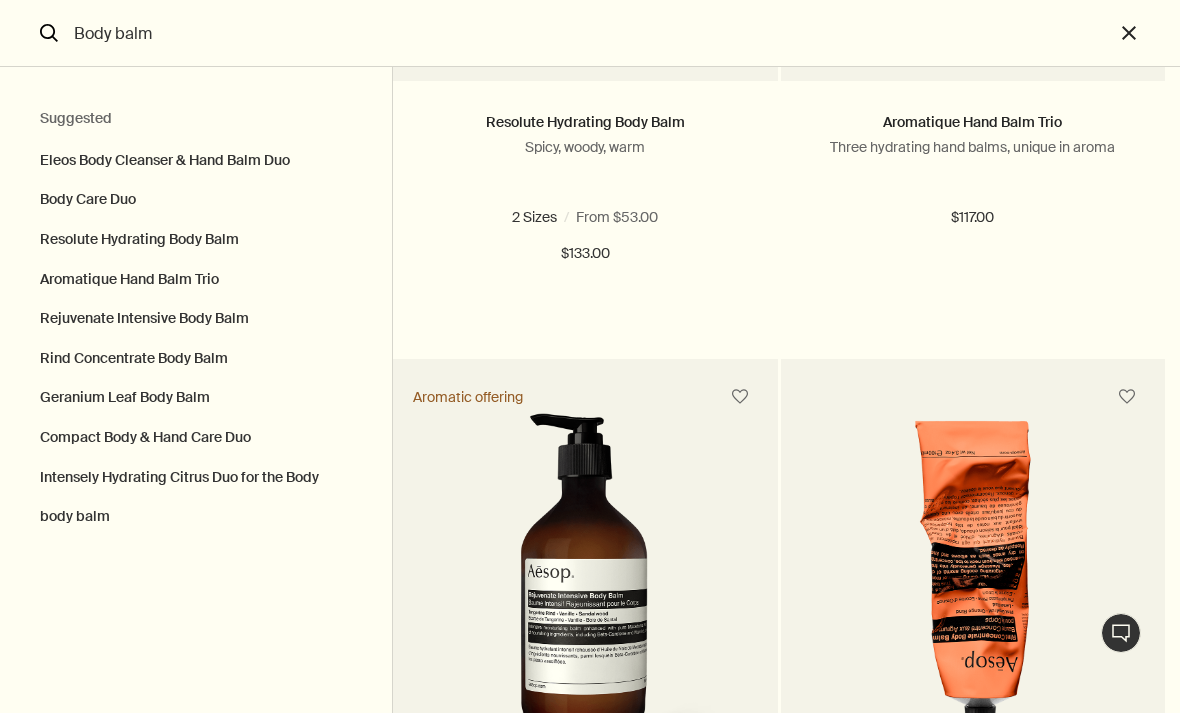 click on "Body balm" at bounding box center [590, 33] 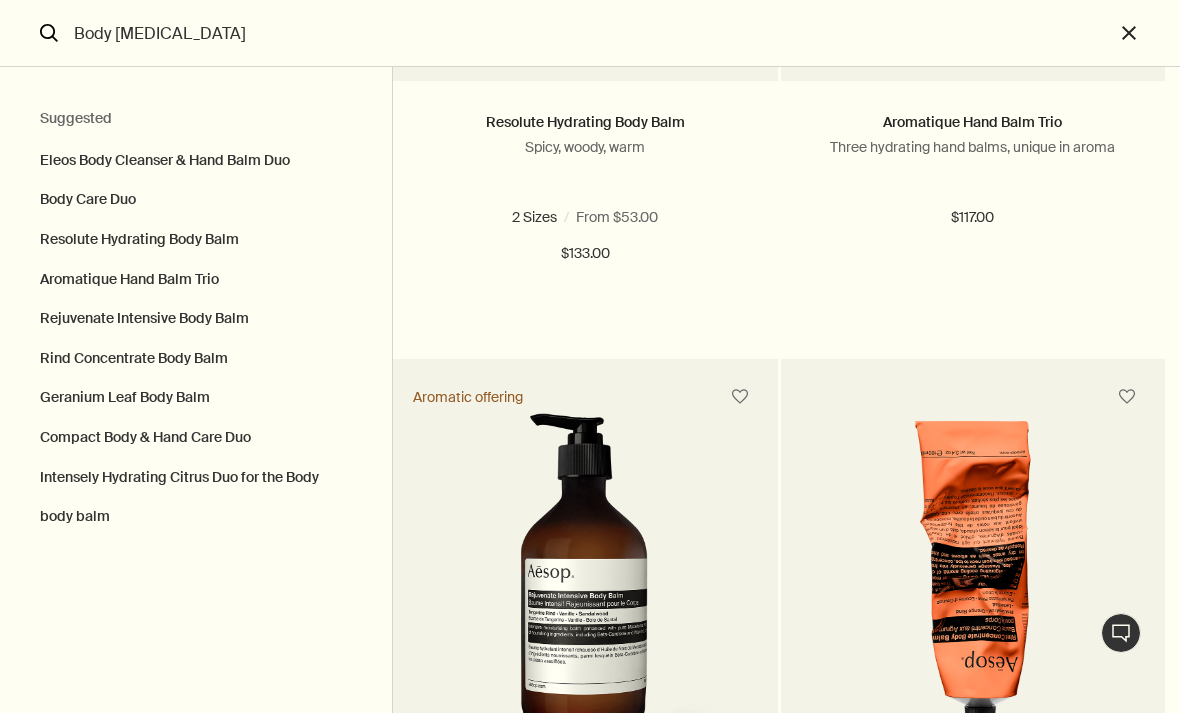 scroll, scrollTop: 0, scrollLeft: 0, axis: both 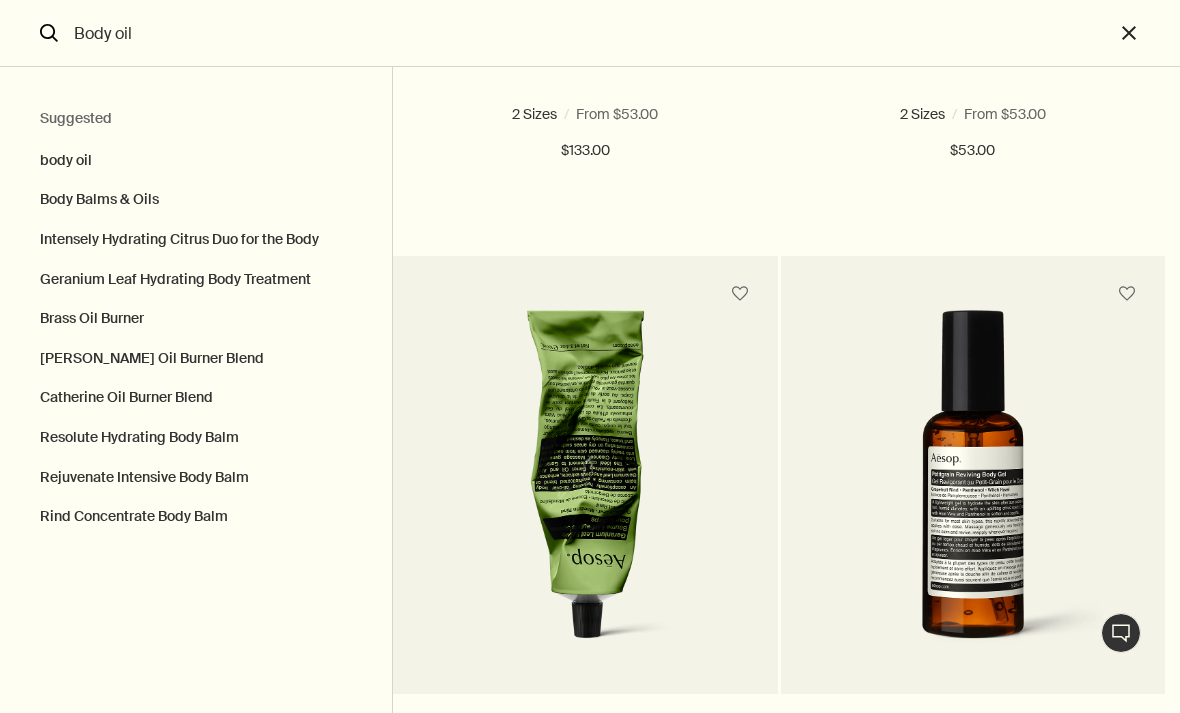 type on "Body oil" 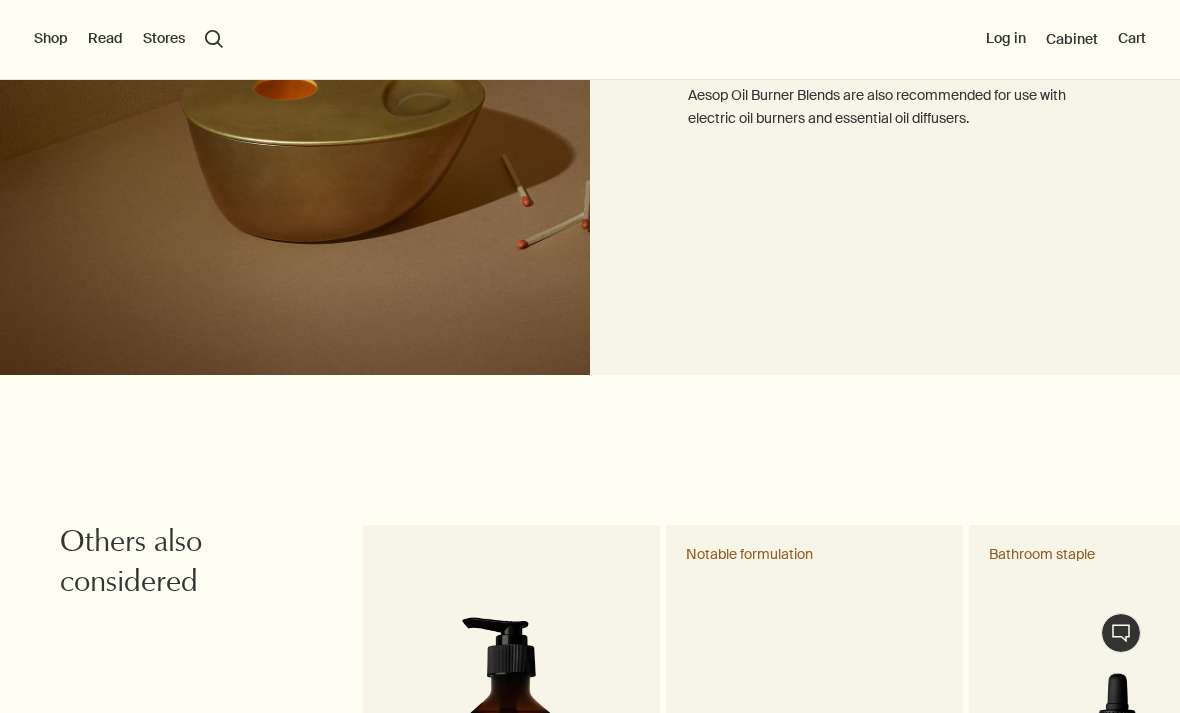 type 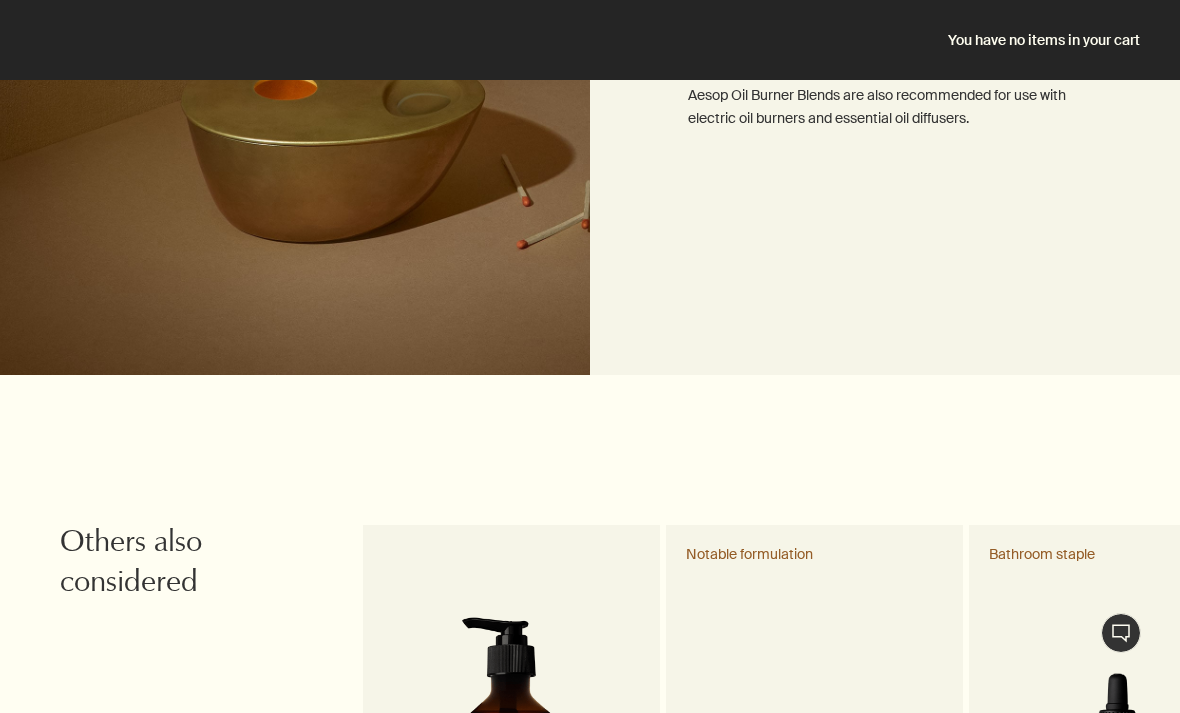 scroll, scrollTop: 2734, scrollLeft: 0, axis: vertical 